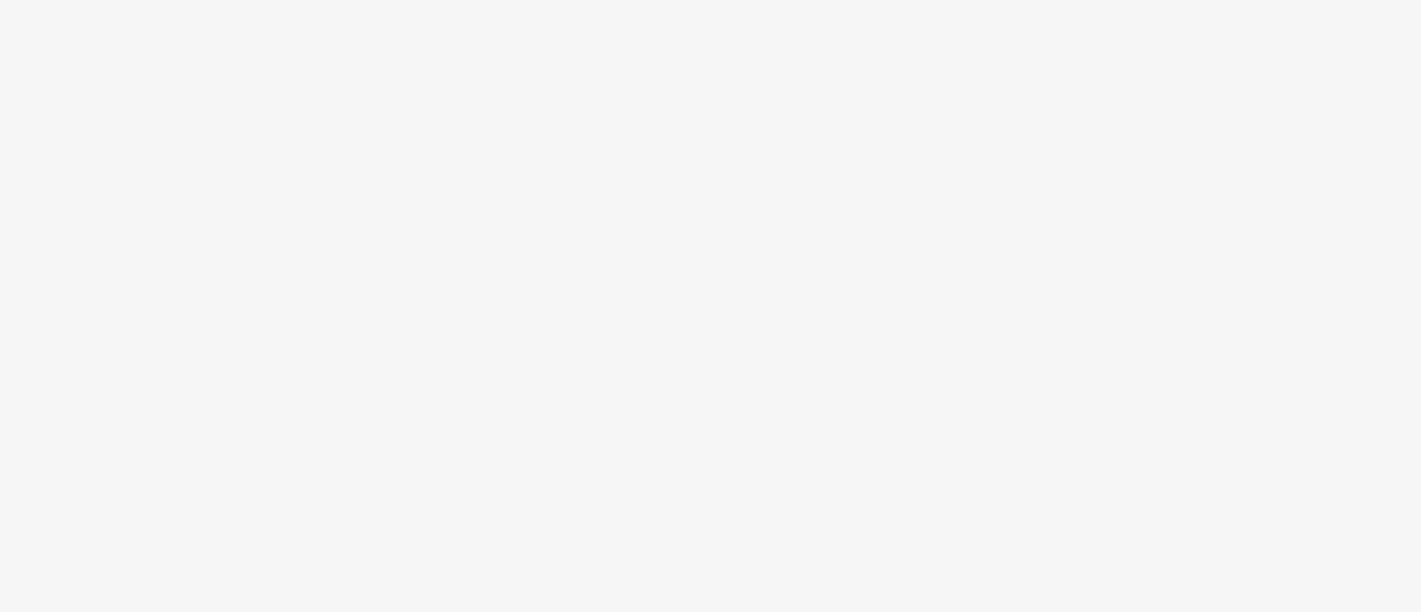 scroll, scrollTop: 0, scrollLeft: 0, axis: both 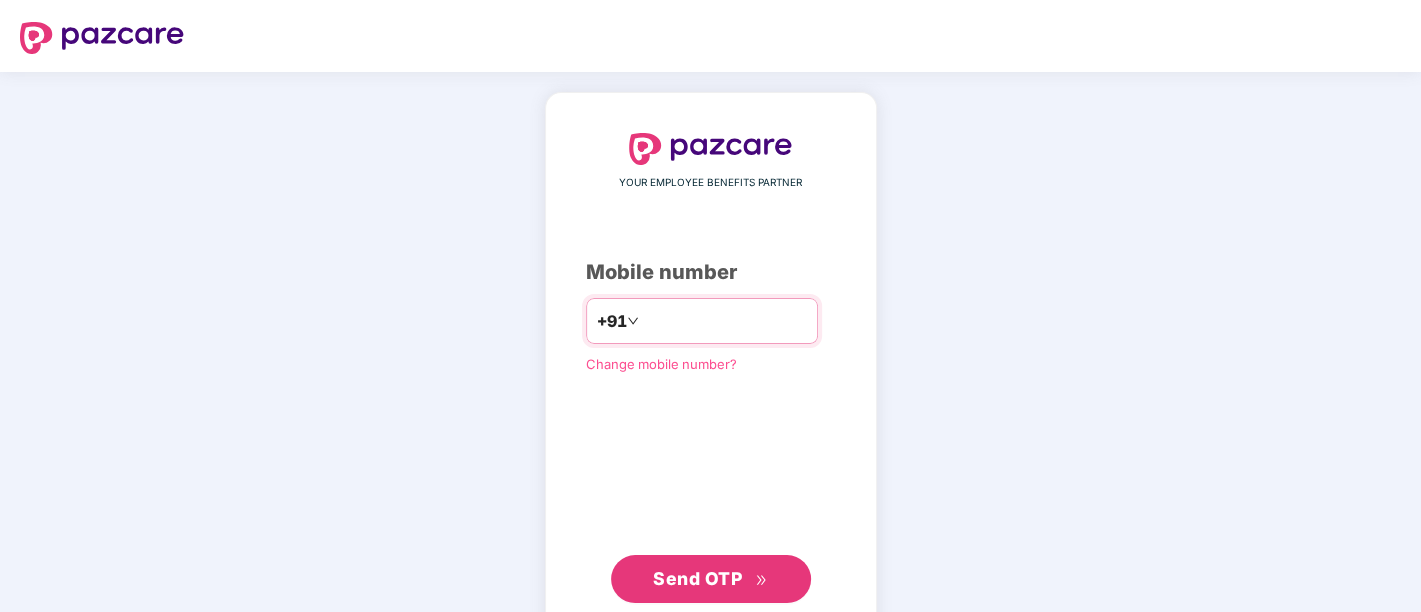 click at bounding box center (725, 321) 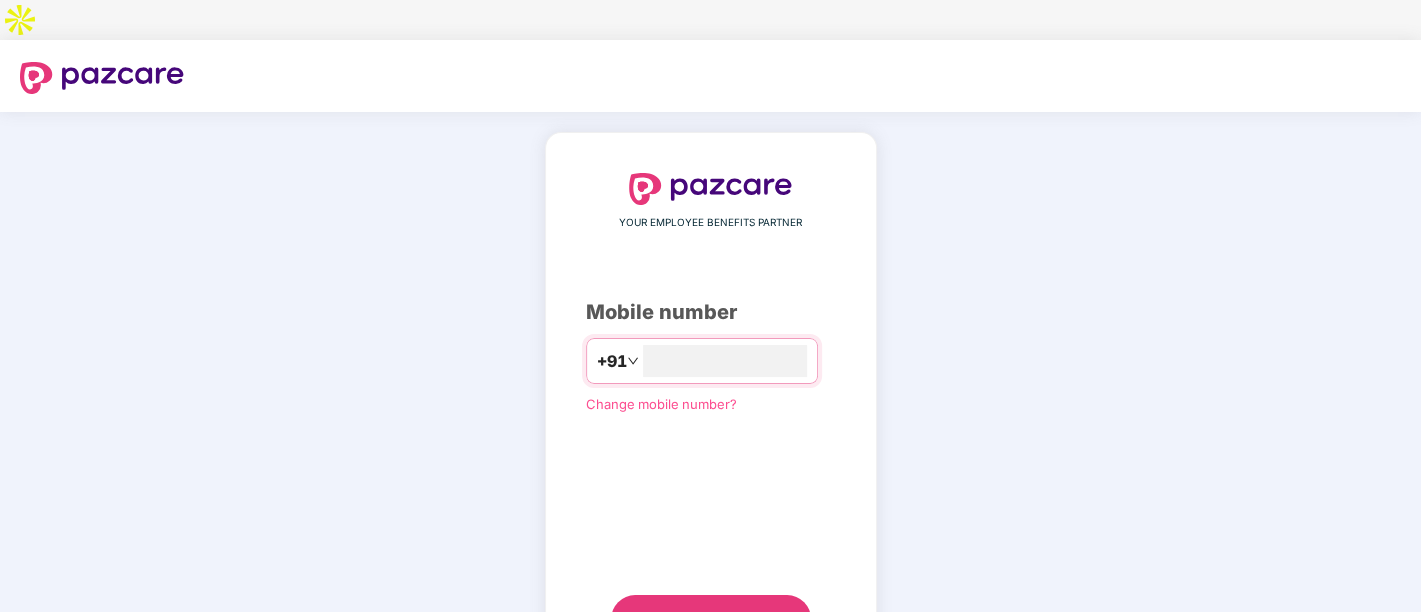 type on "**********" 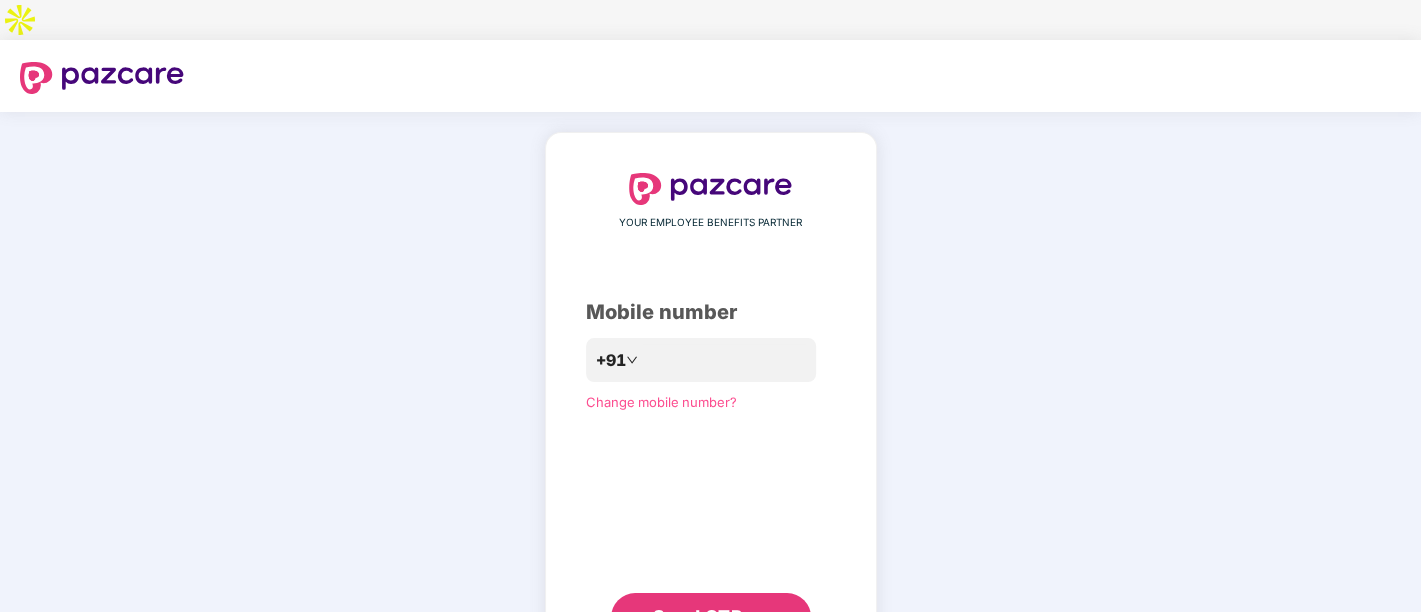 click on "Send OTP" at bounding box center (697, 616) 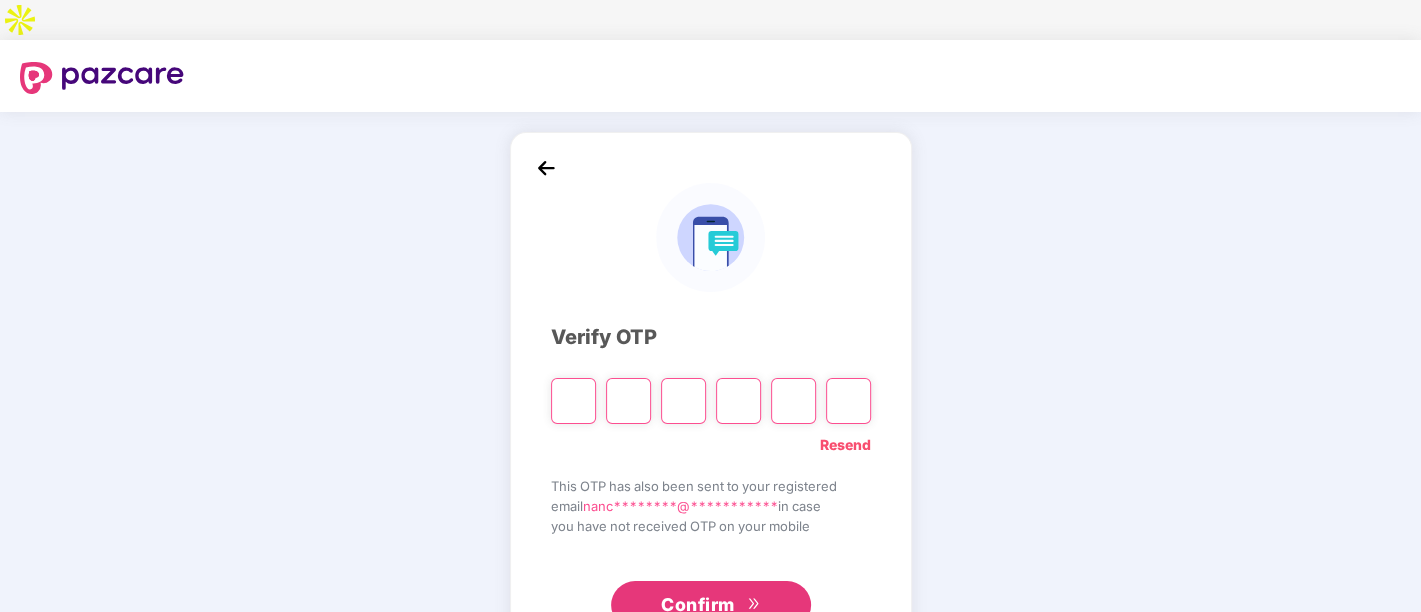 type on "*" 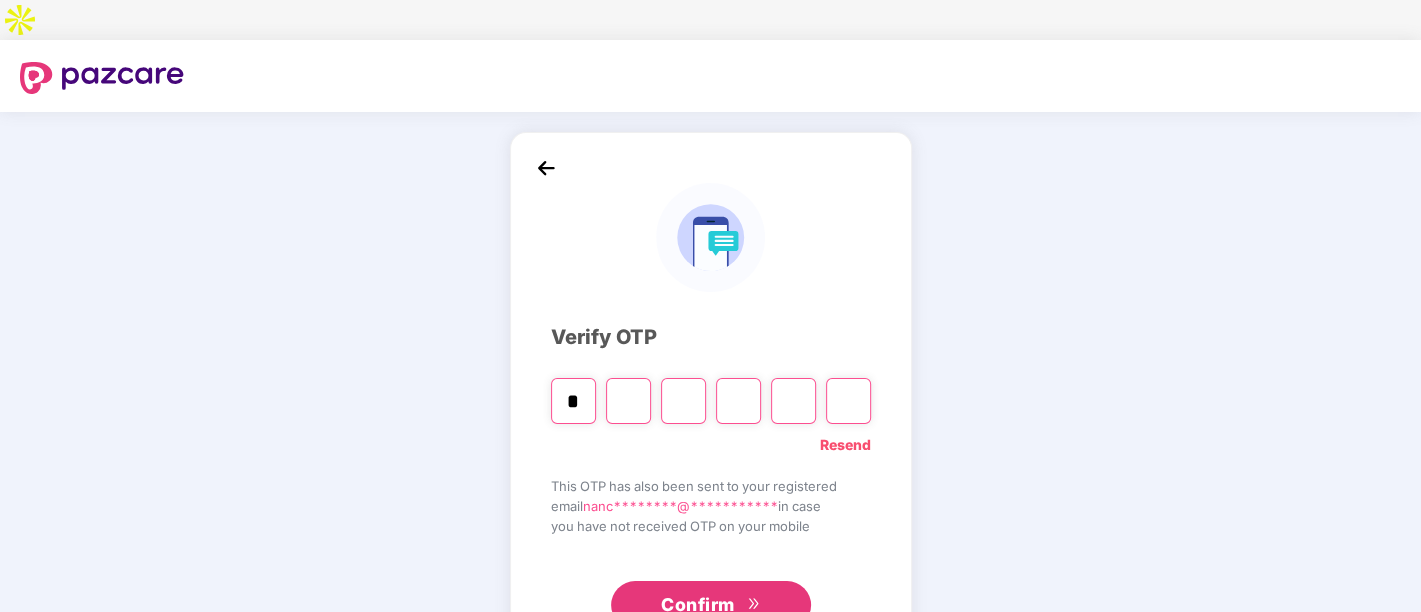 type on "*" 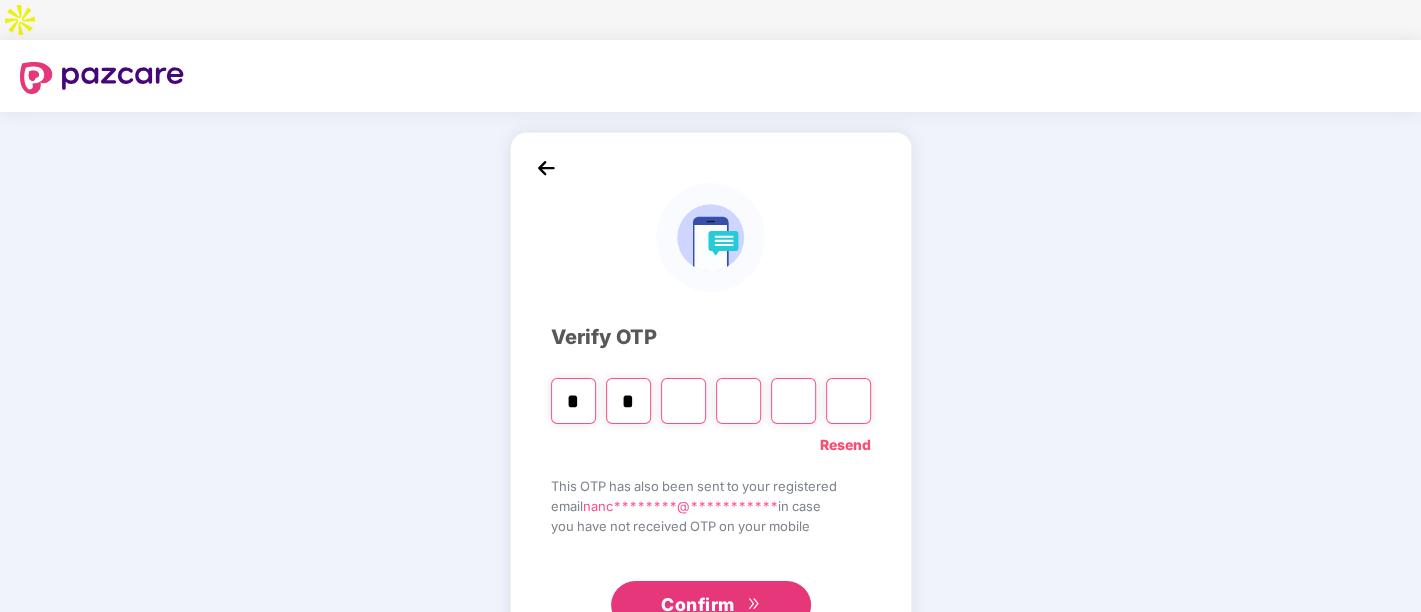 type on "*" 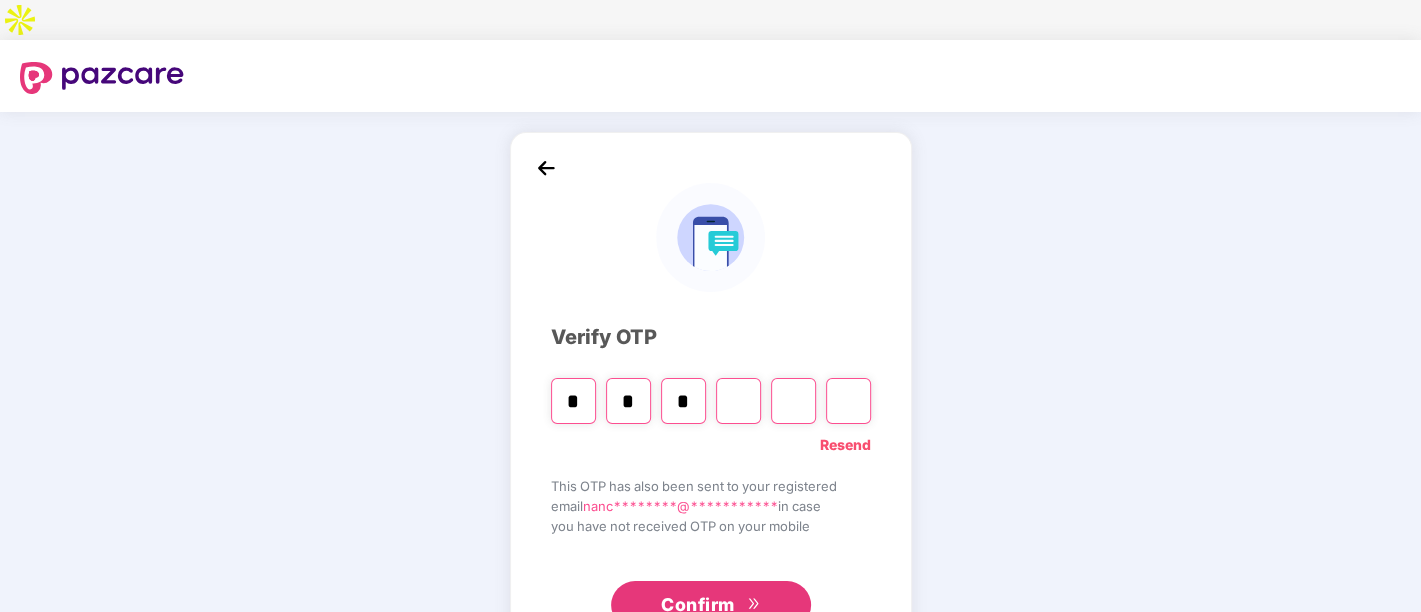 type on "*" 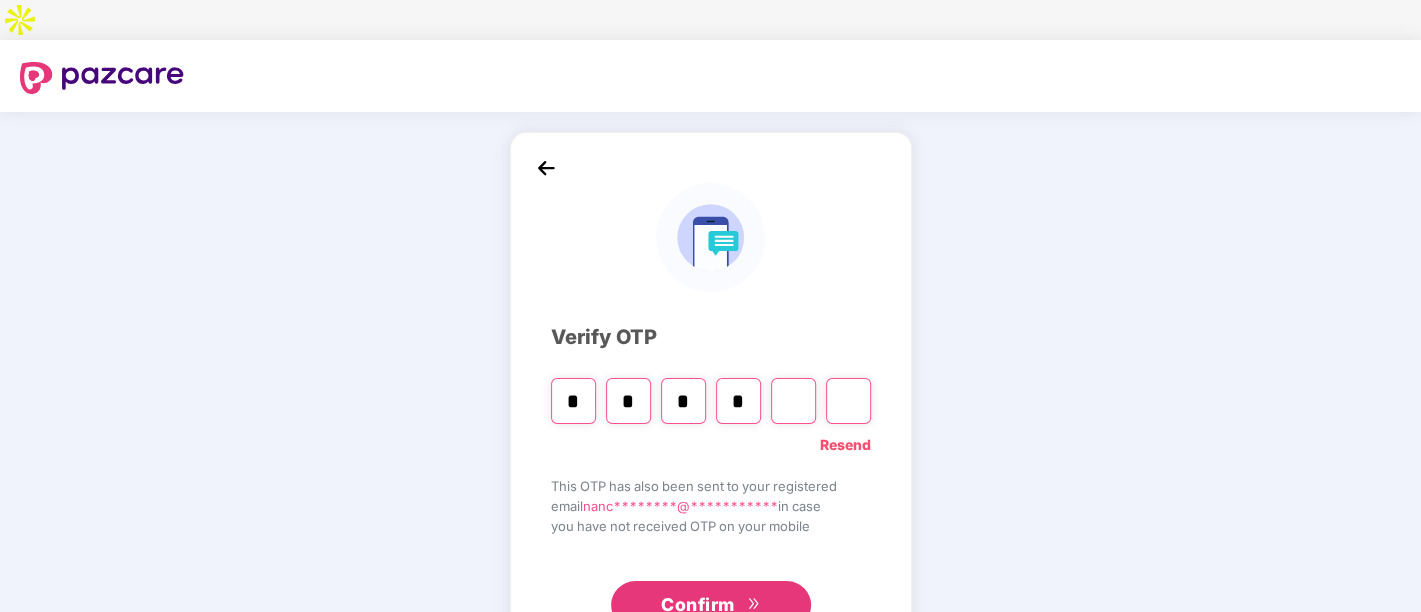 type on "*" 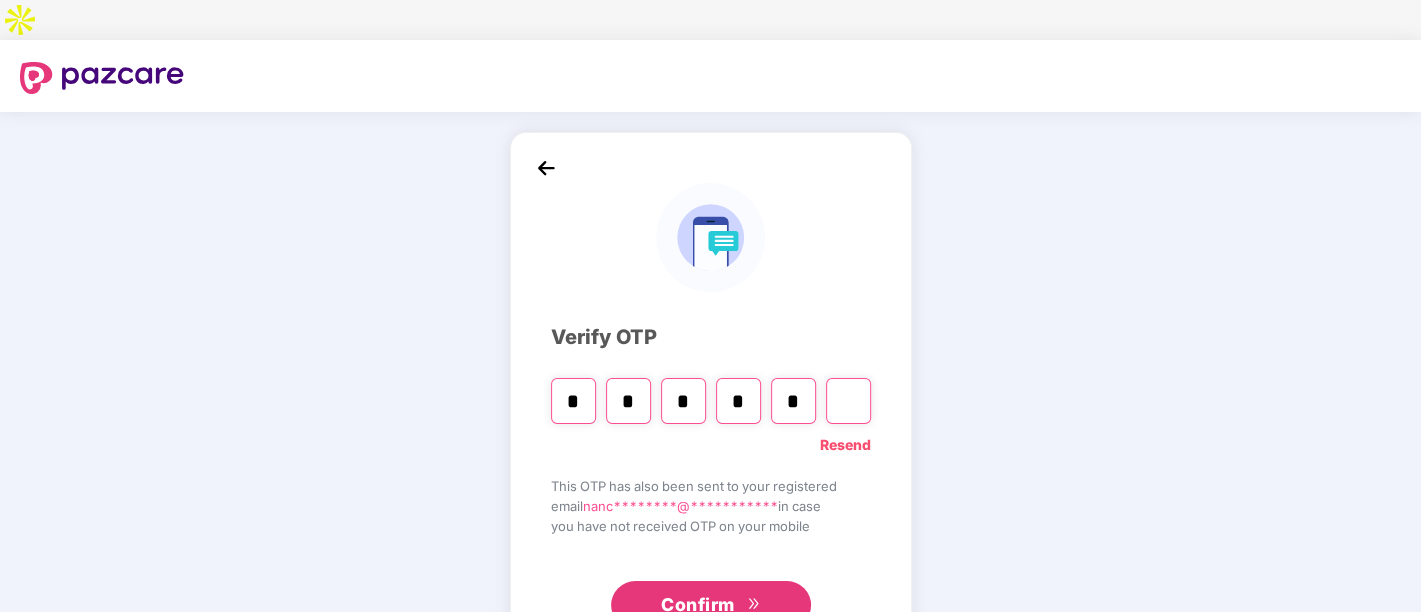 type on "*" 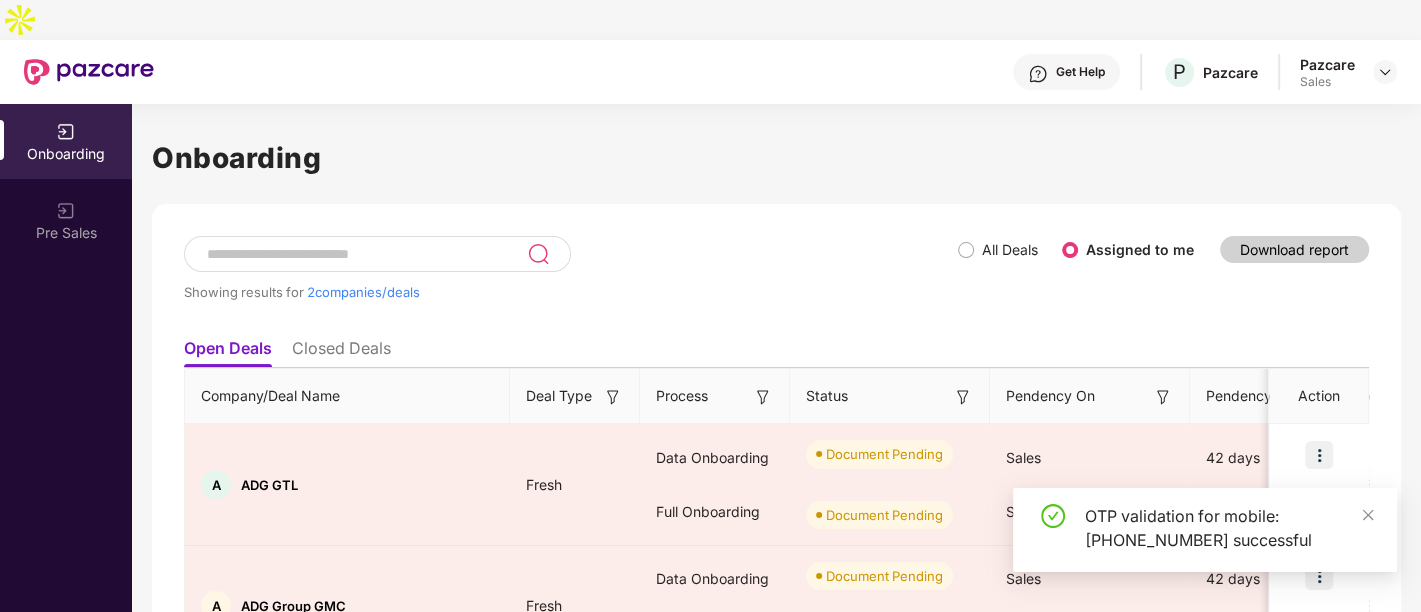 scroll, scrollTop: 86, scrollLeft: 0, axis: vertical 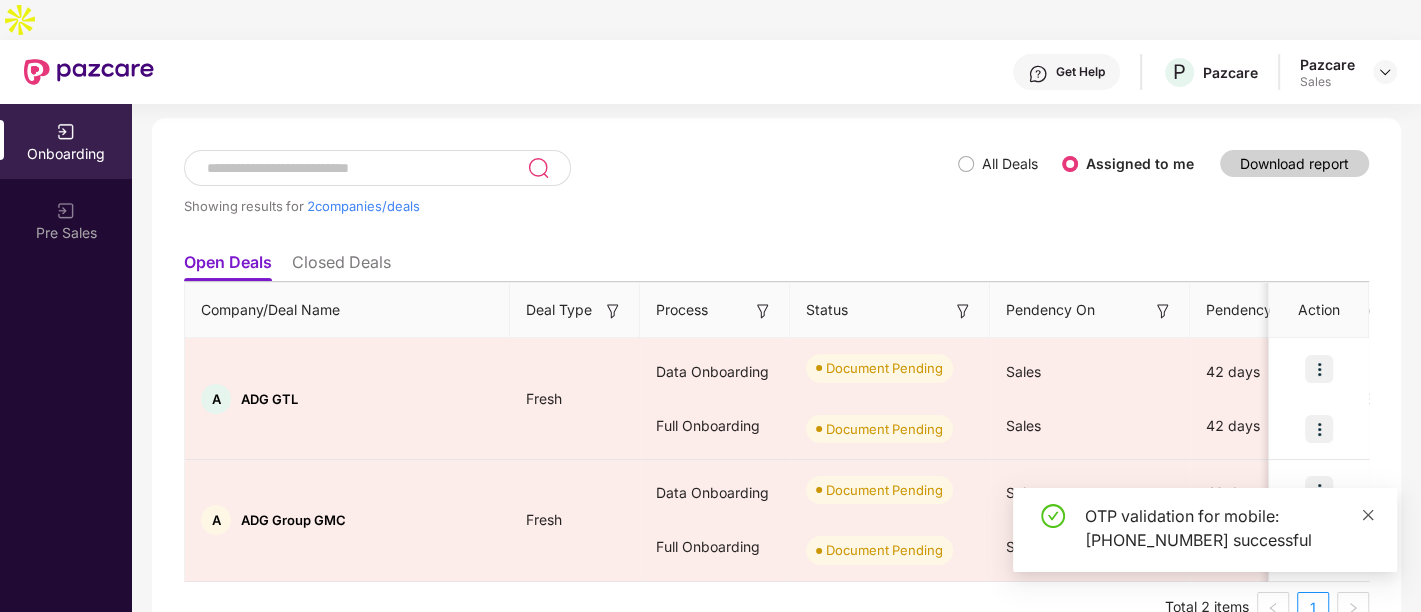 click 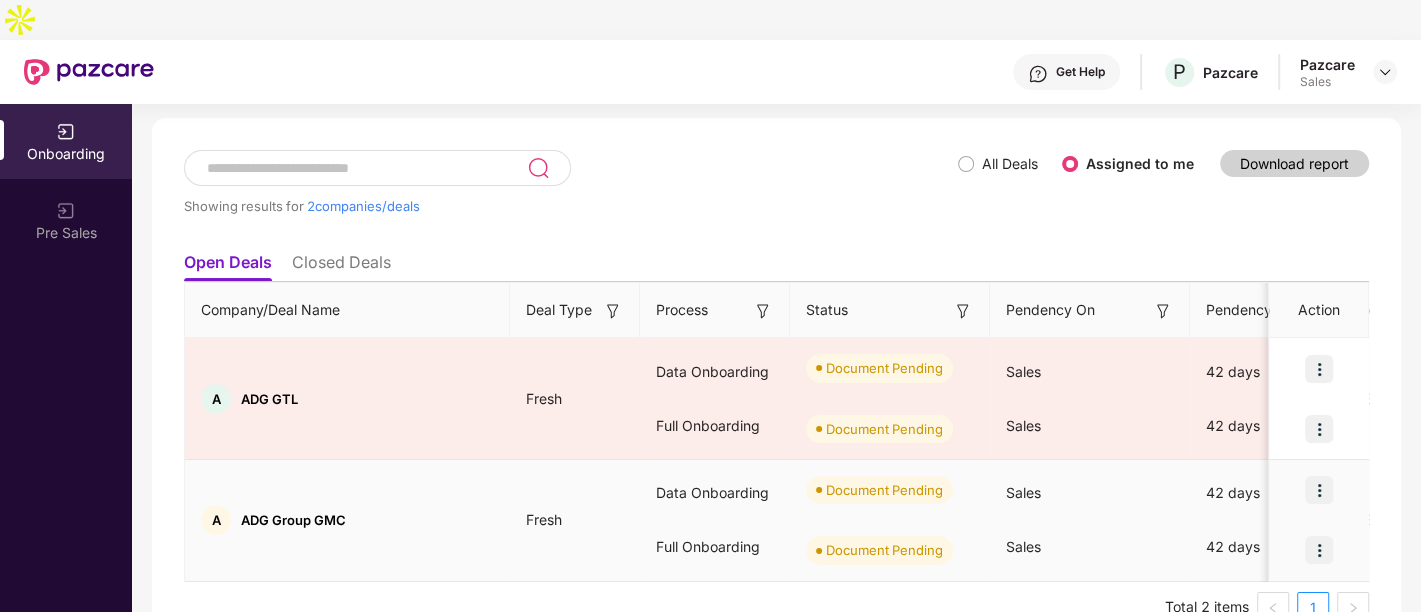click at bounding box center (1319, 490) 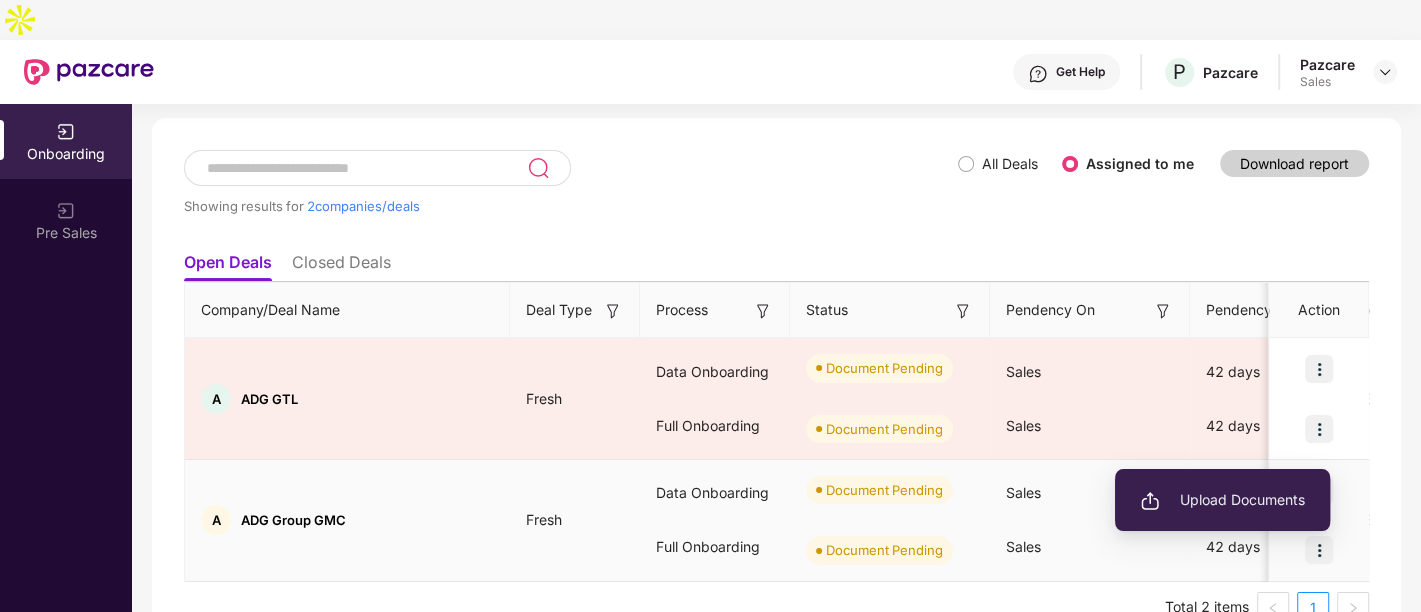 click on "Upload Documents" at bounding box center (1222, 500) 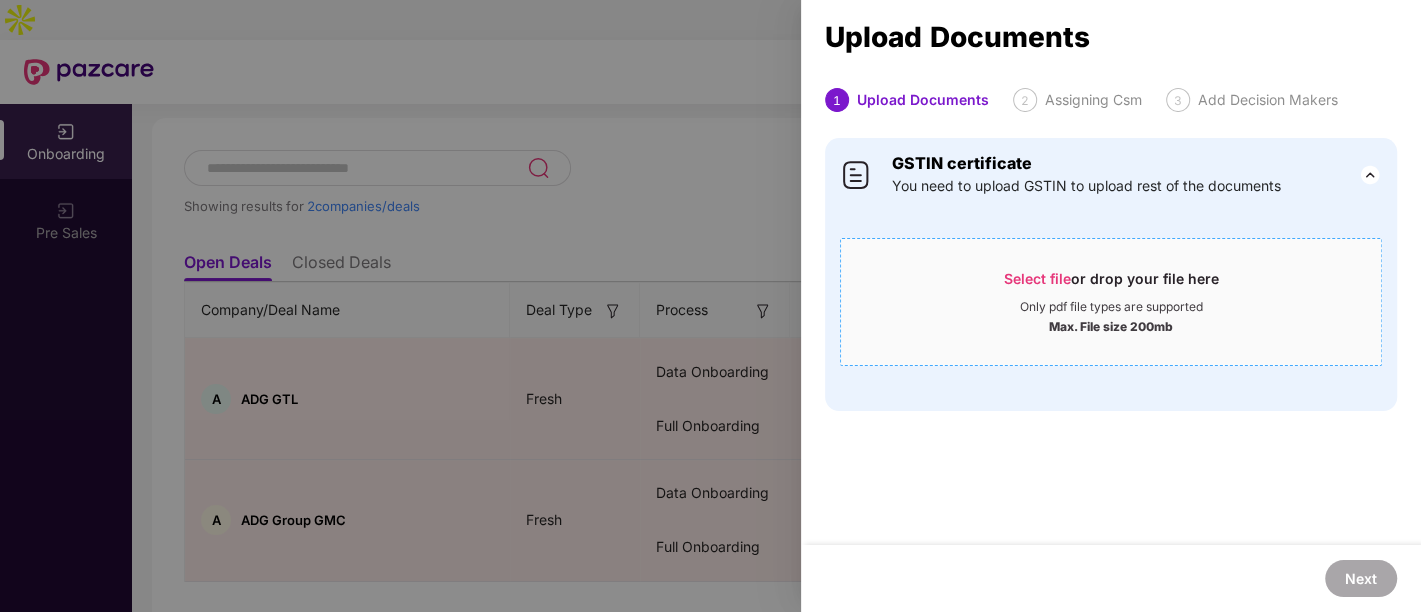 click on "Select file" at bounding box center (1037, 278) 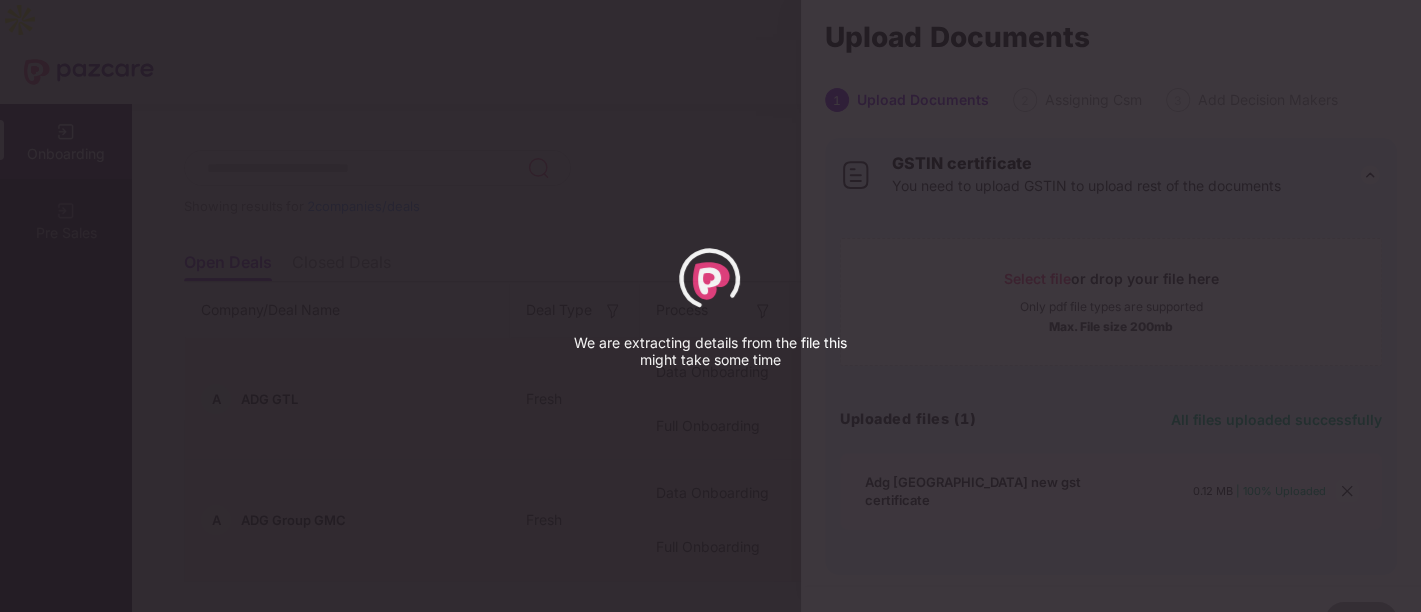 select on "*****" 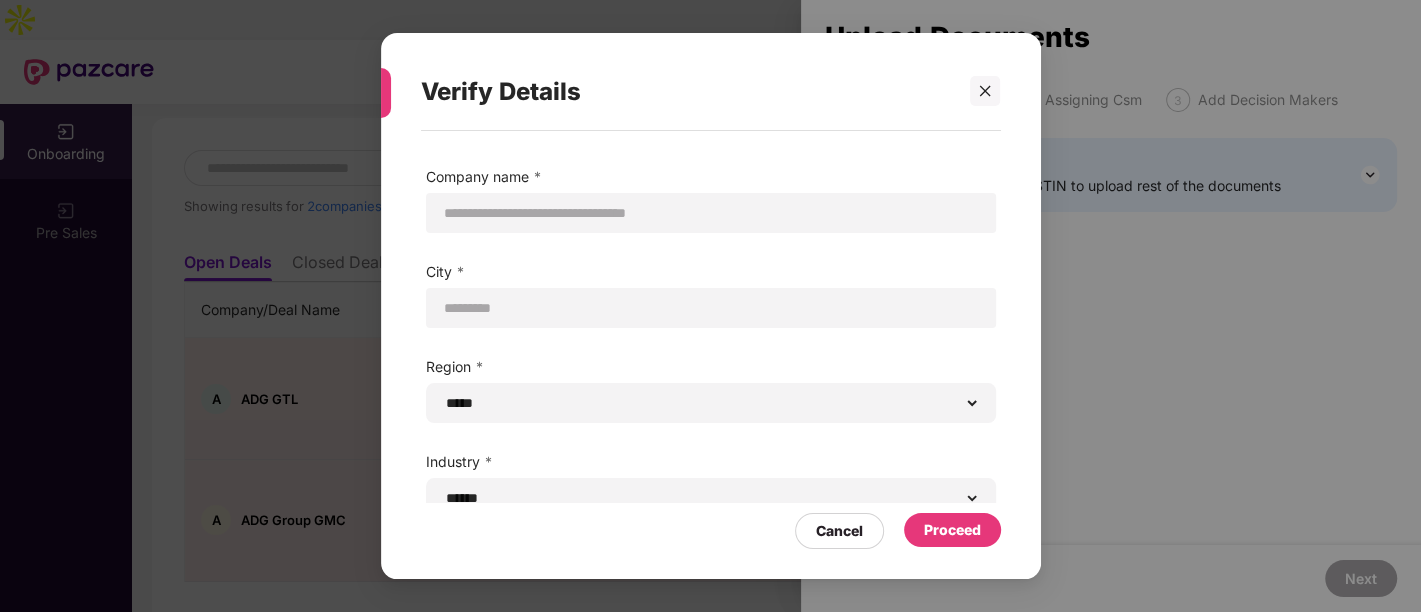 click on "Proceed" at bounding box center (952, 530) 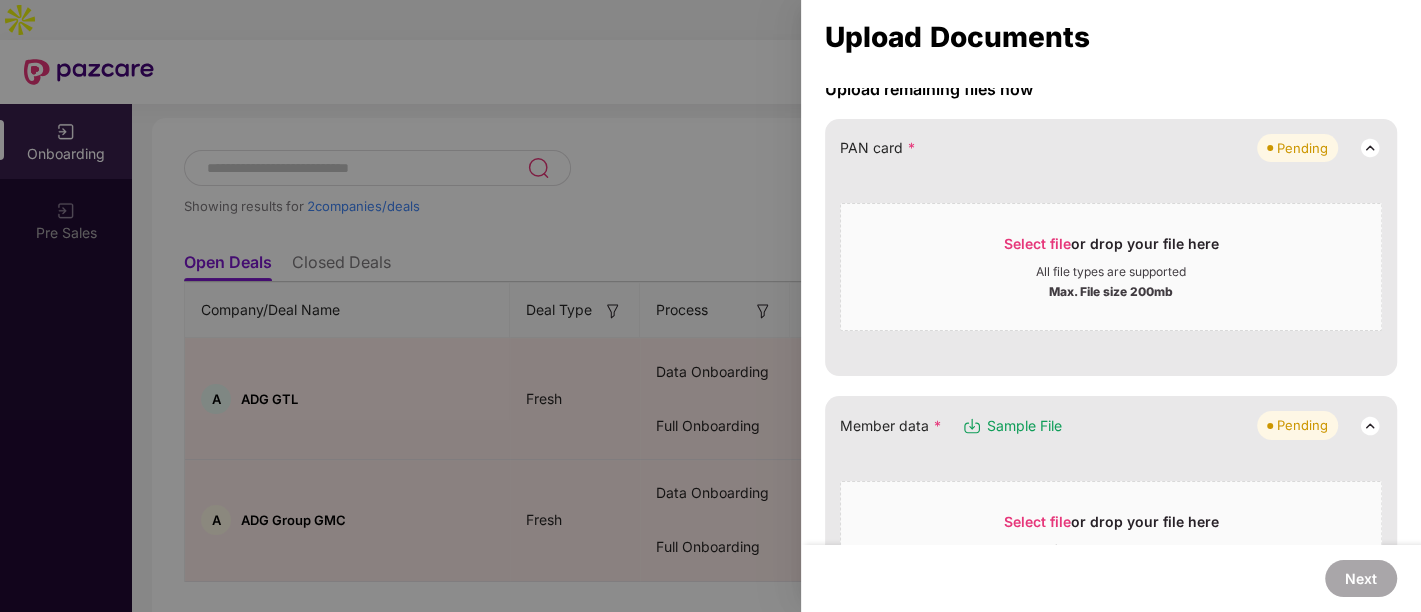 scroll, scrollTop: 0, scrollLeft: 0, axis: both 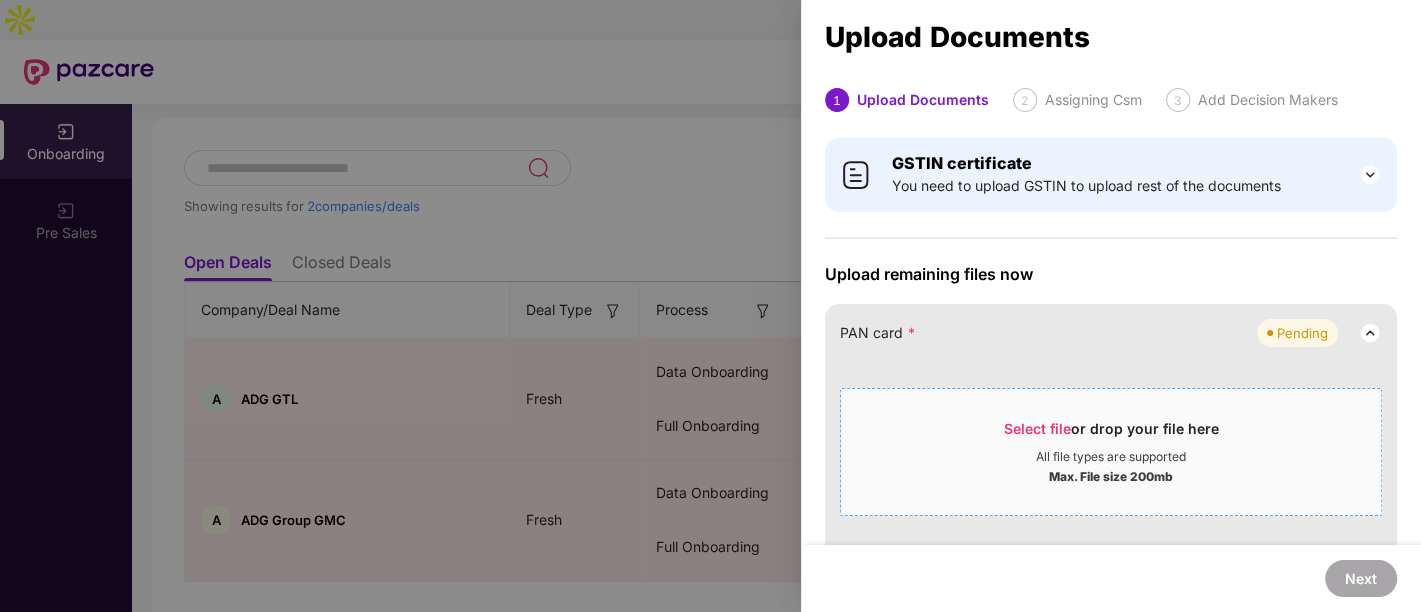 click on "Select file" at bounding box center (1037, 428) 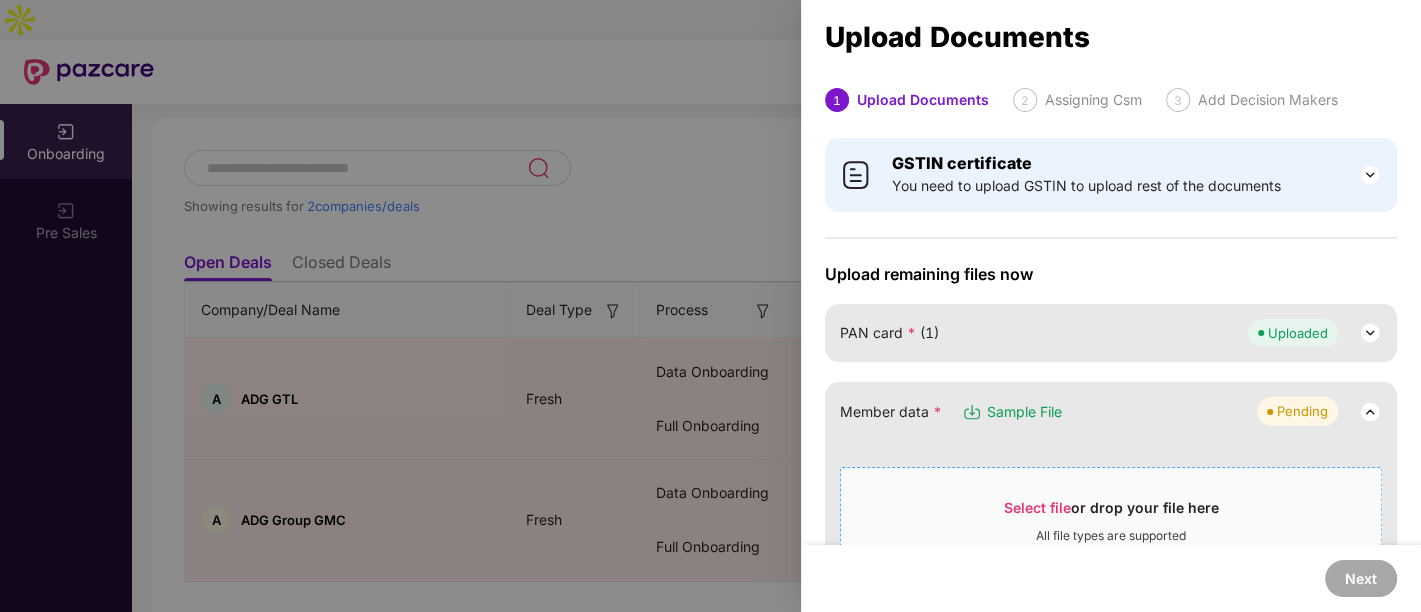 click on "Select file" at bounding box center (1037, 507) 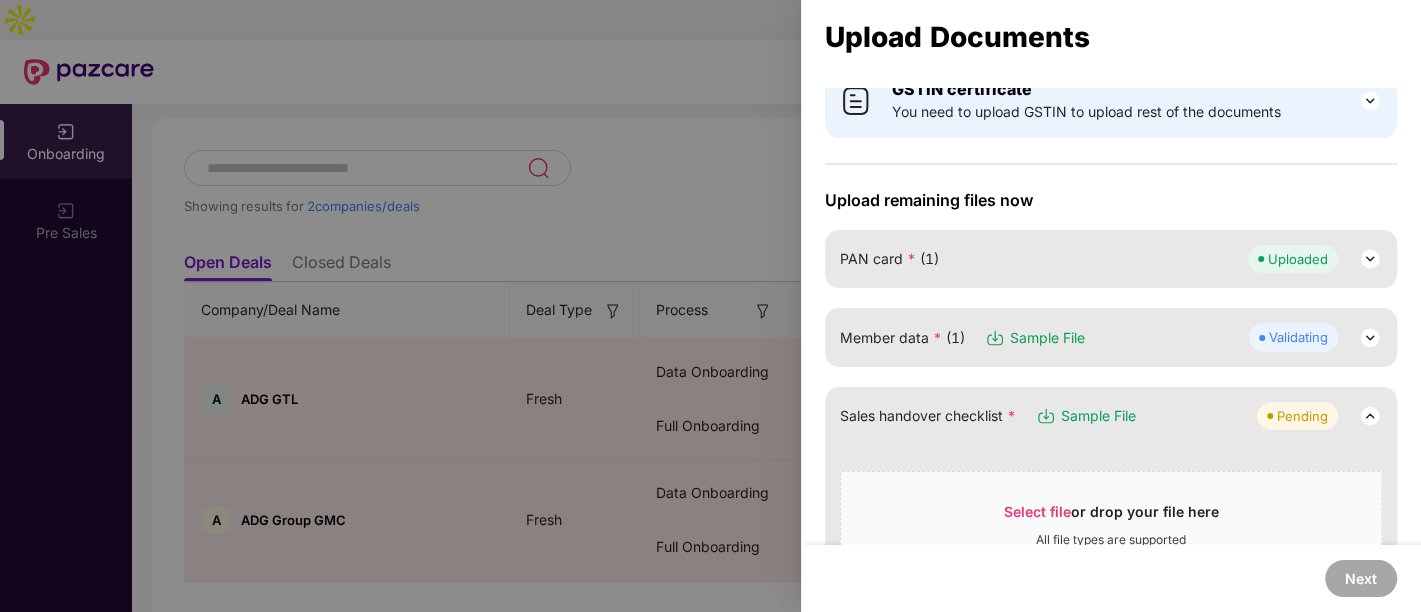 scroll, scrollTop: 75, scrollLeft: 0, axis: vertical 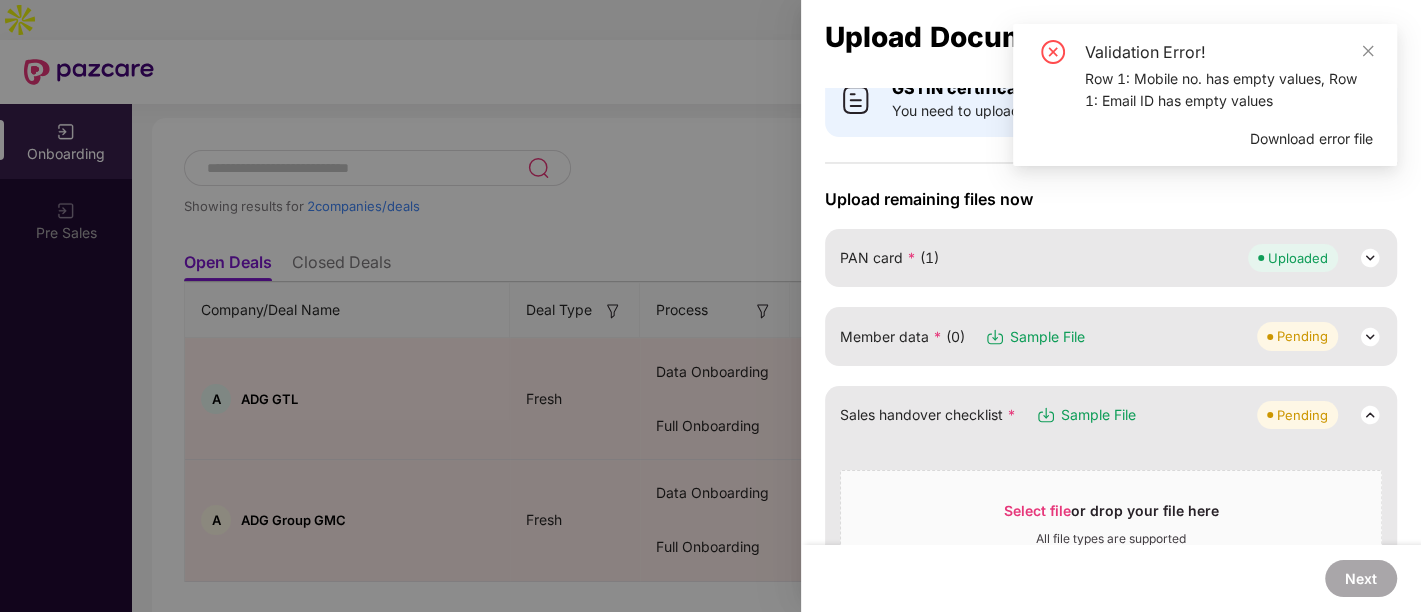 click on "Download error file" at bounding box center [1311, 139] 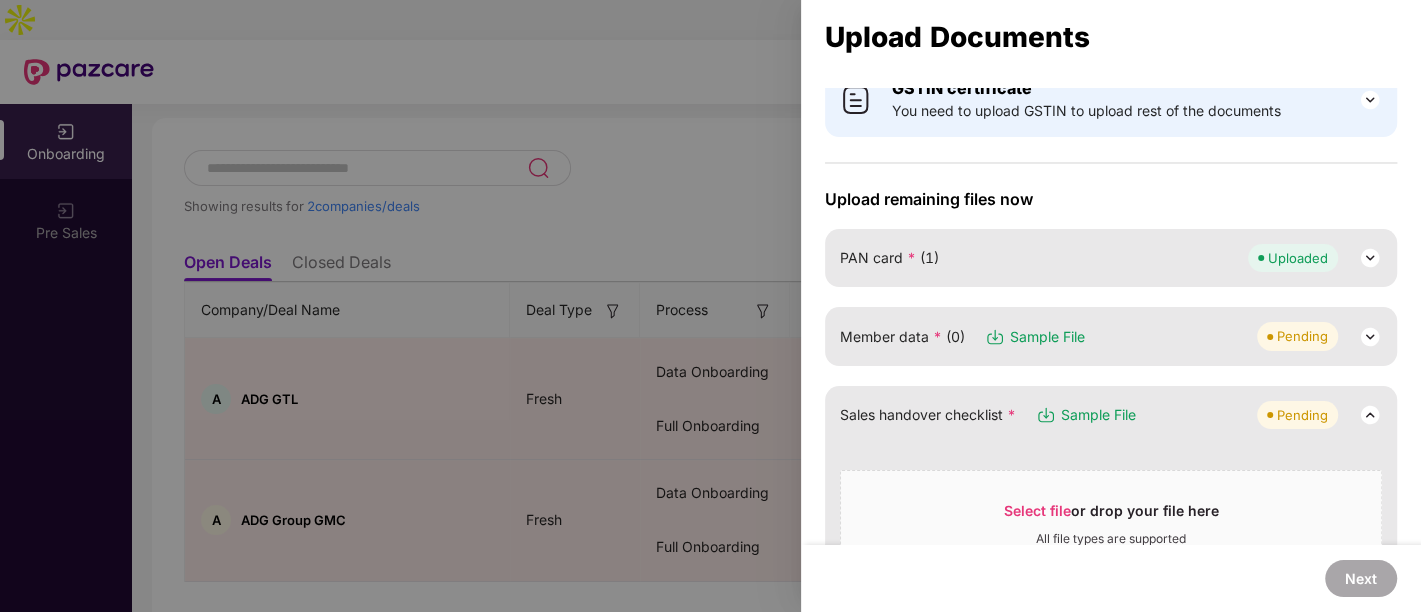 click at bounding box center [1370, 337] 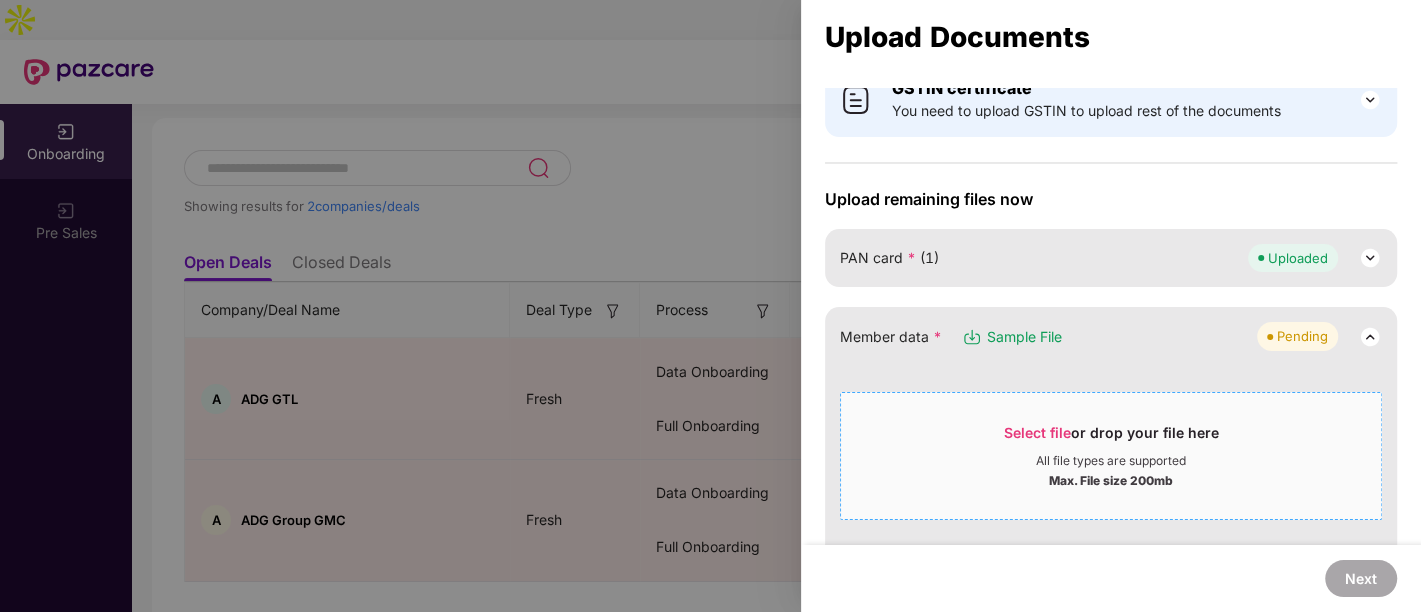 click on "Select file" at bounding box center [1037, 432] 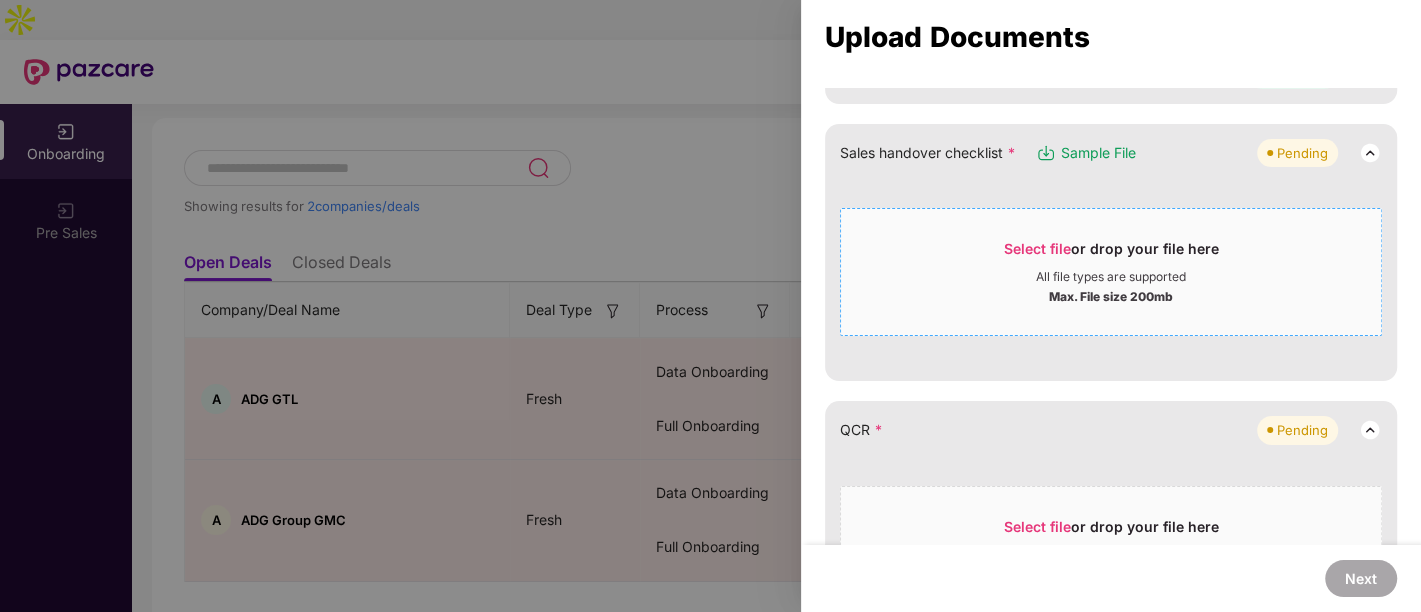 scroll, scrollTop: 299, scrollLeft: 0, axis: vertical 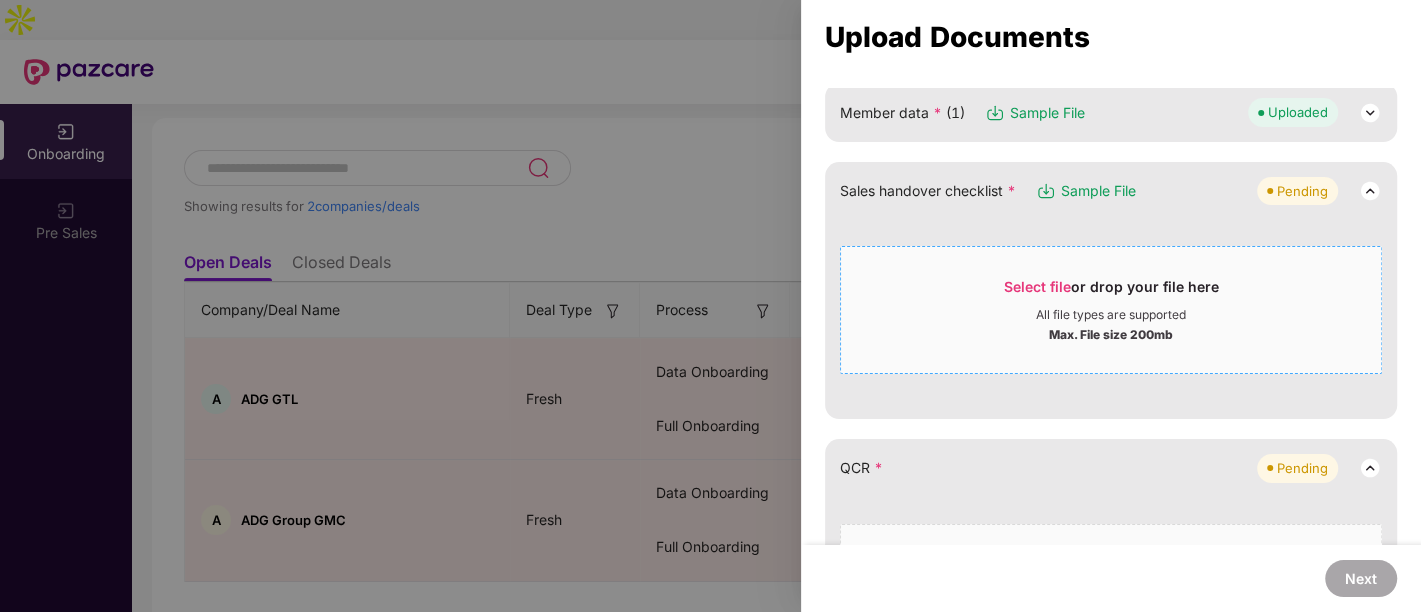 click on "Select file" at bounding box center (1037, 286) 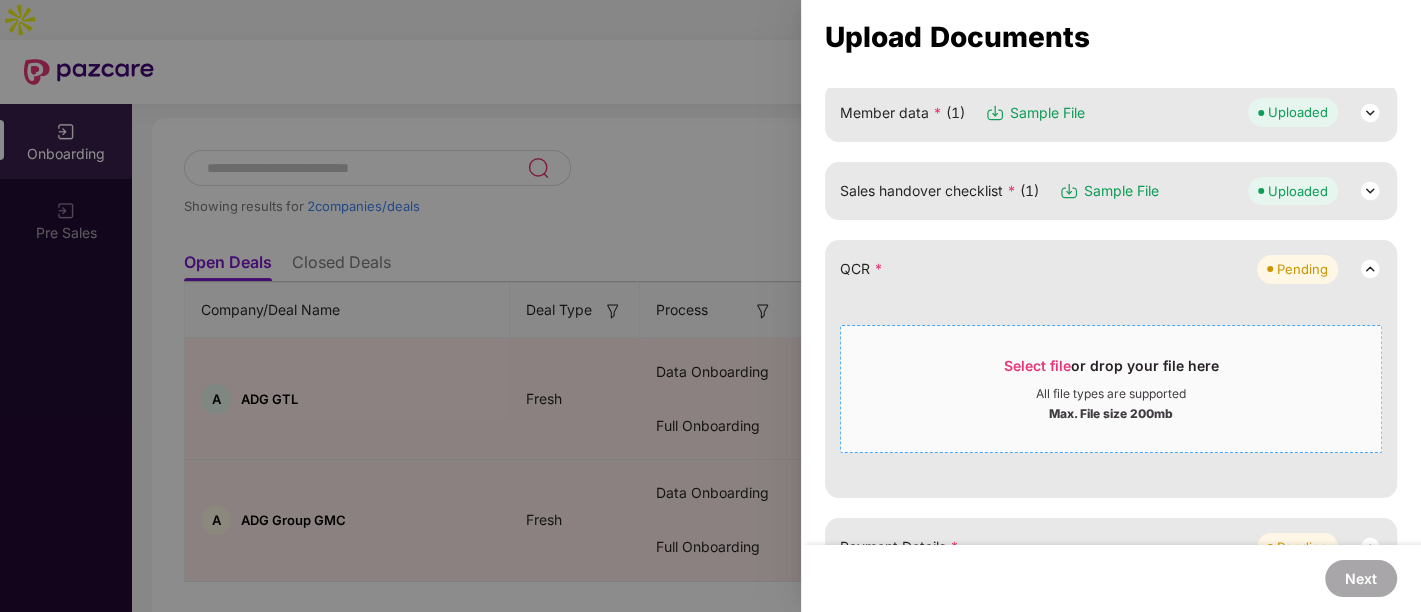 click on "Select file" at bounding box center (1037, 365) 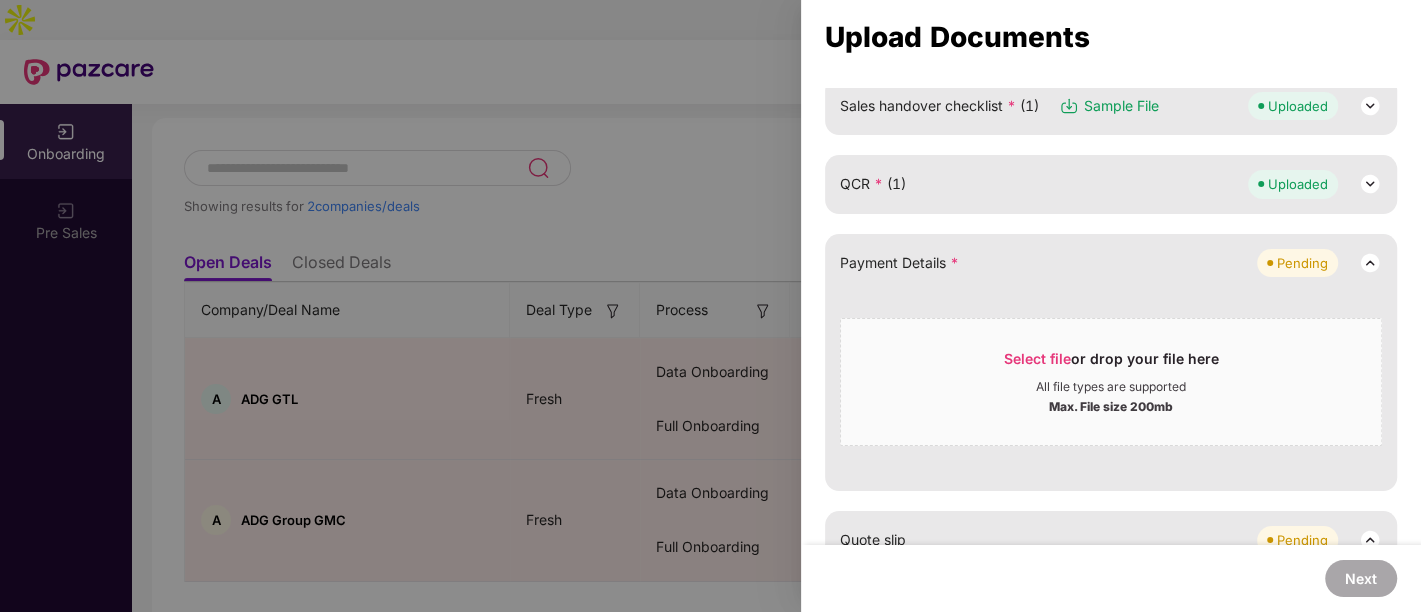 scroll, scrollTop: 385, scrollLeft: 0, axis: vertical 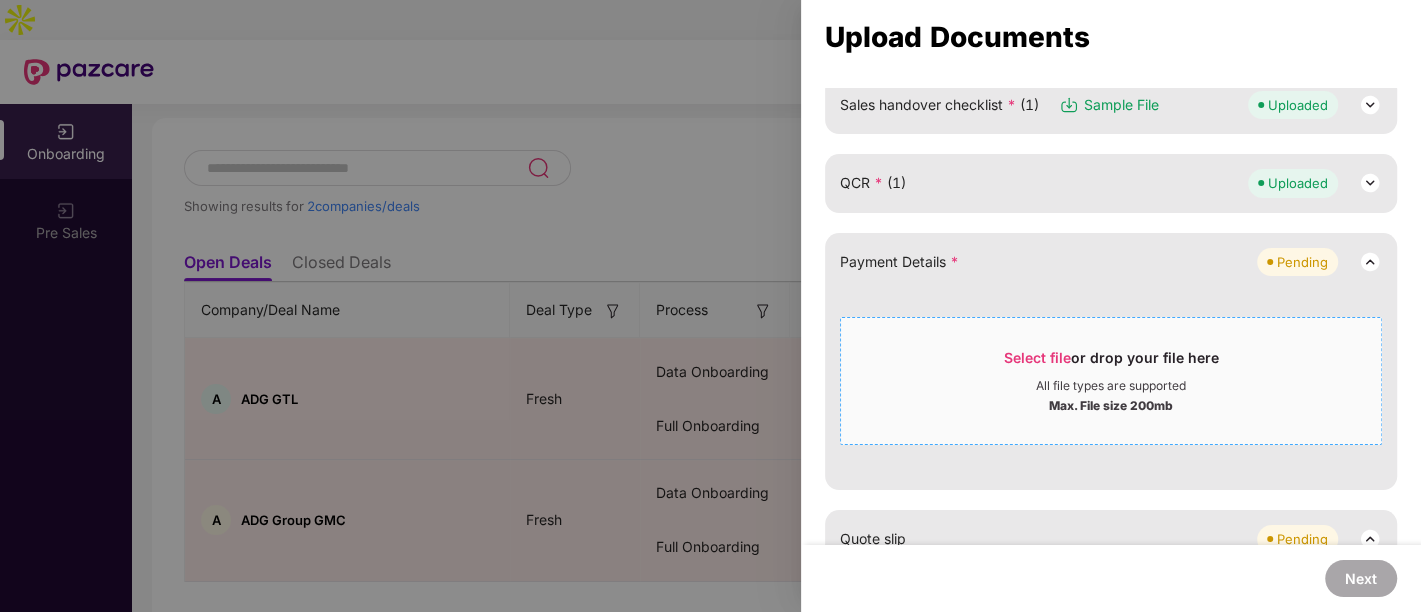click on "Select file" at bounding box center (1037, 357) 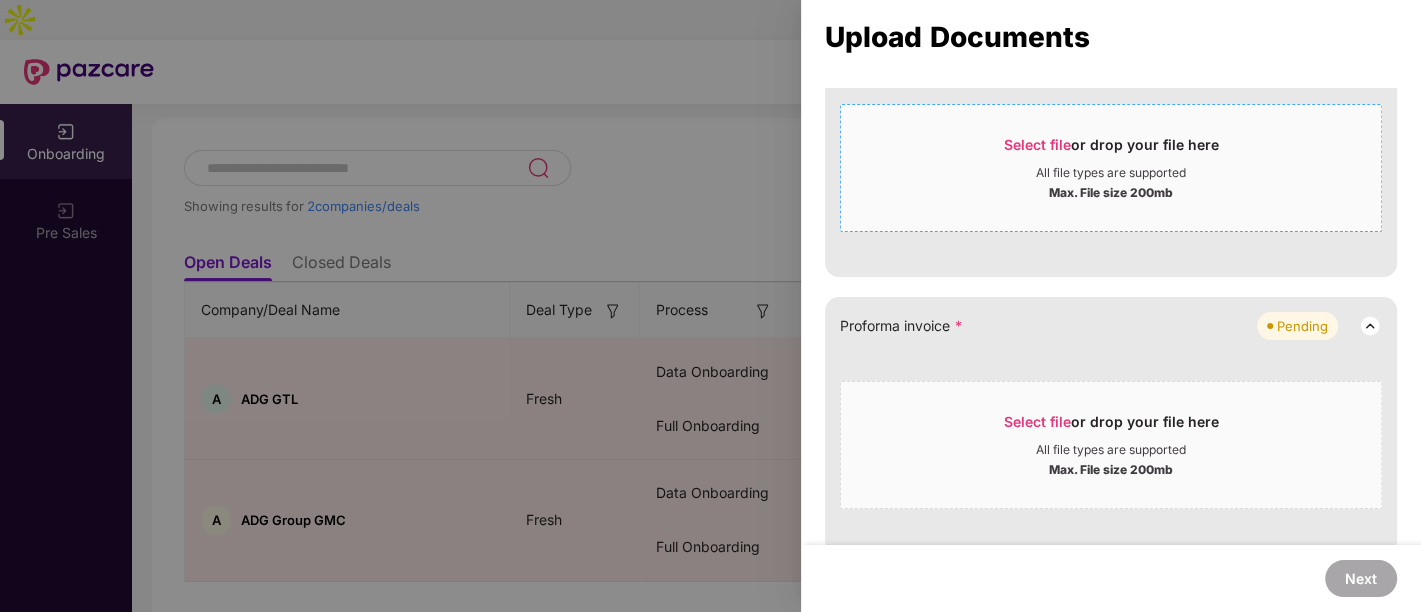 scroll, scrollTop: 682, scrollLeft: 0, axis: vertical 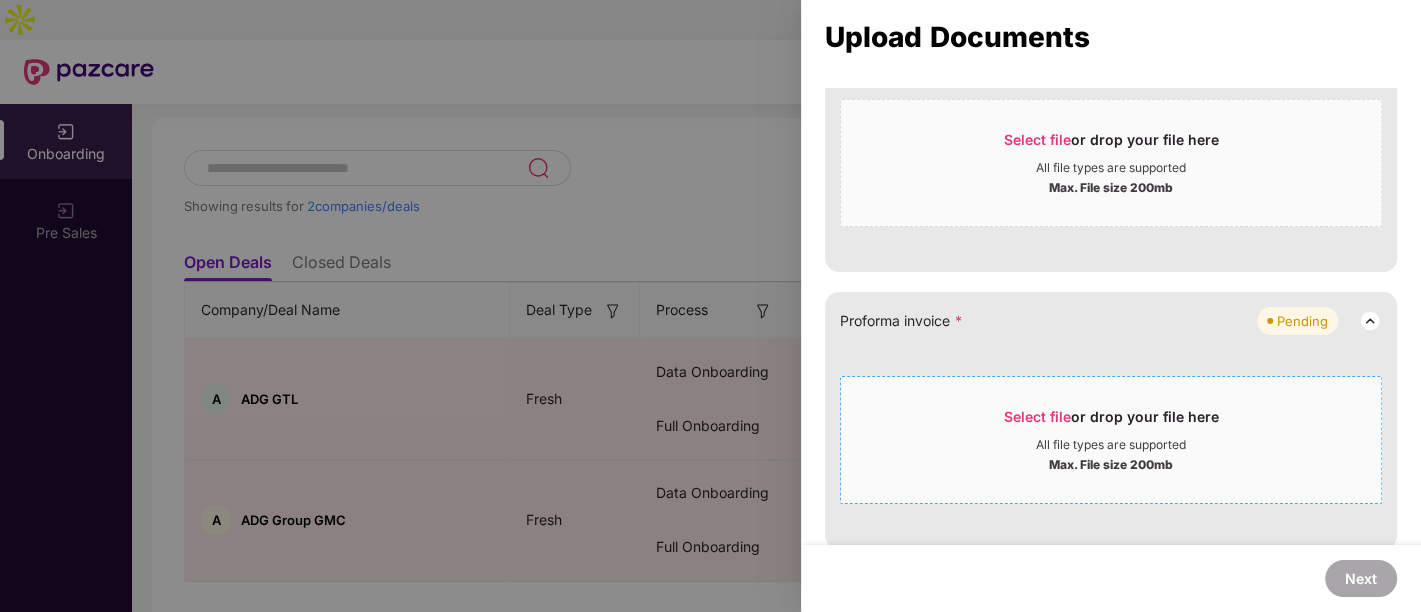 click on "Select file" at bounding box center (1037, 416) 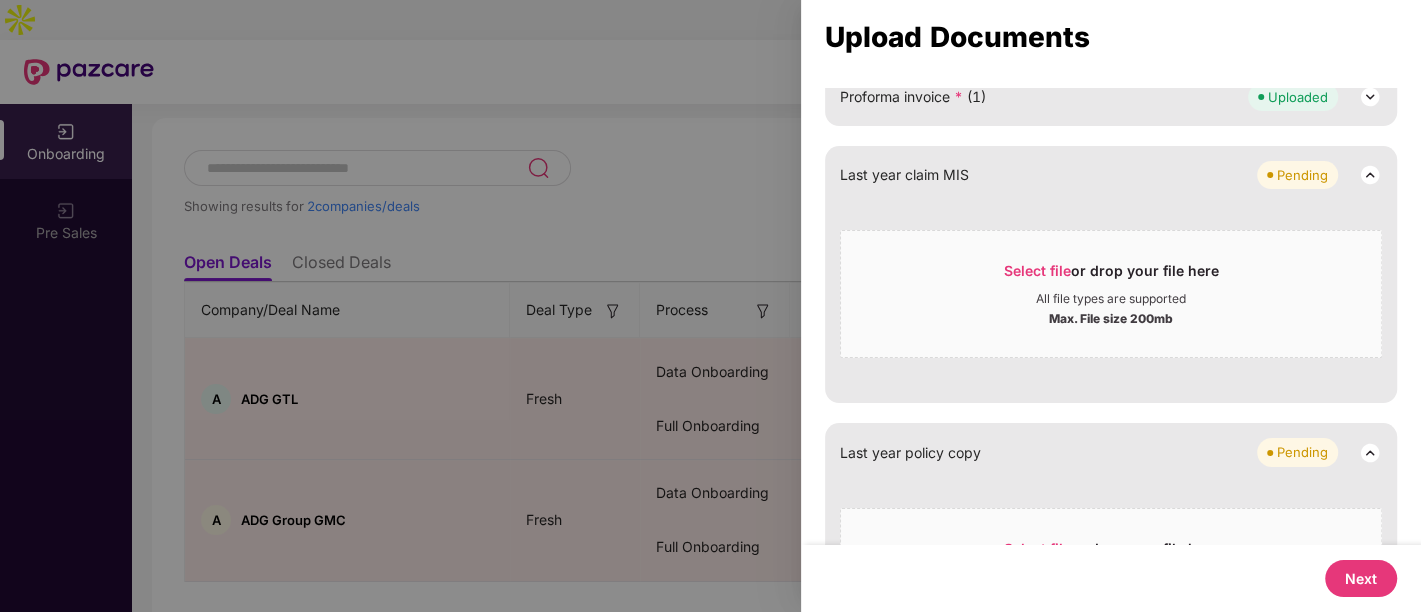 scroll, scrollTop: 1048, scrollLeft: 0, axis: vertical 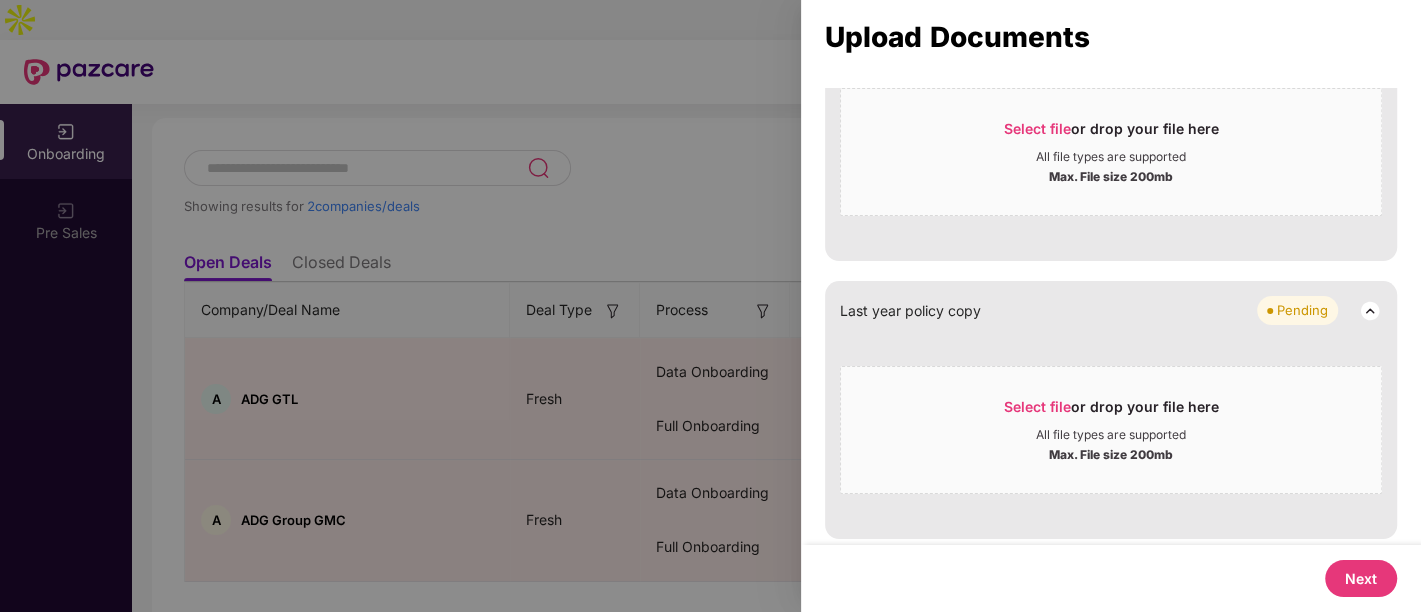 click on "Next" at bounding box center [1361, 578] 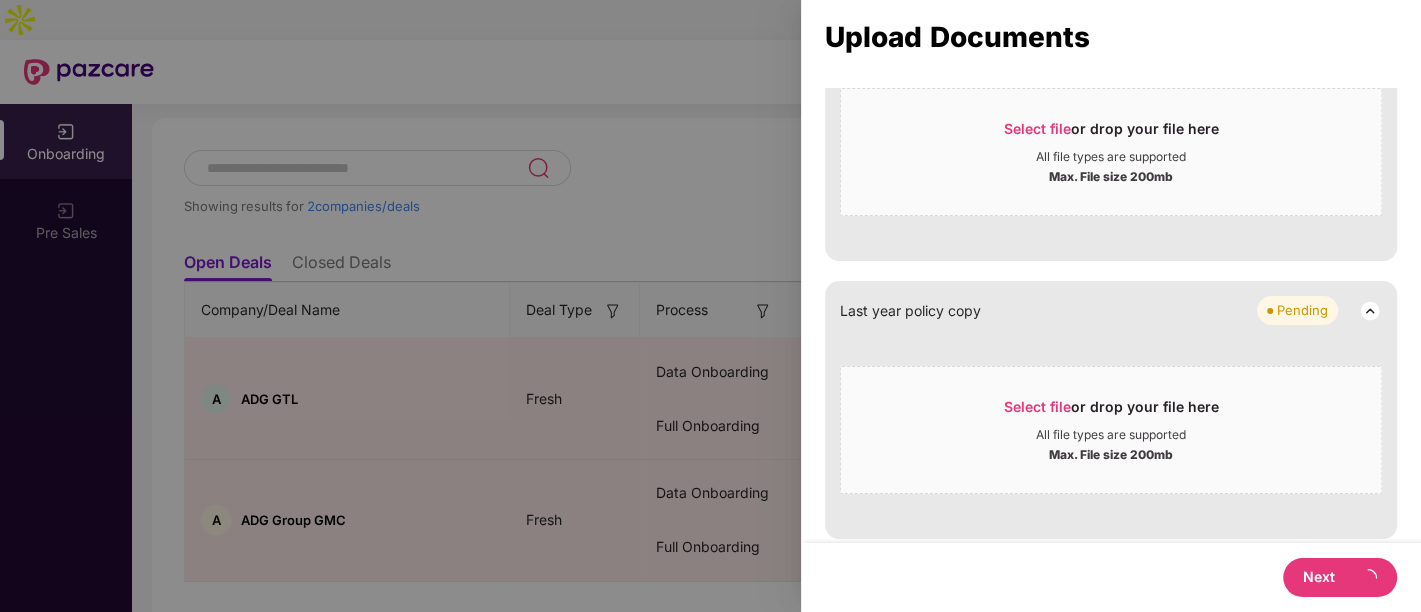 select on "**********" 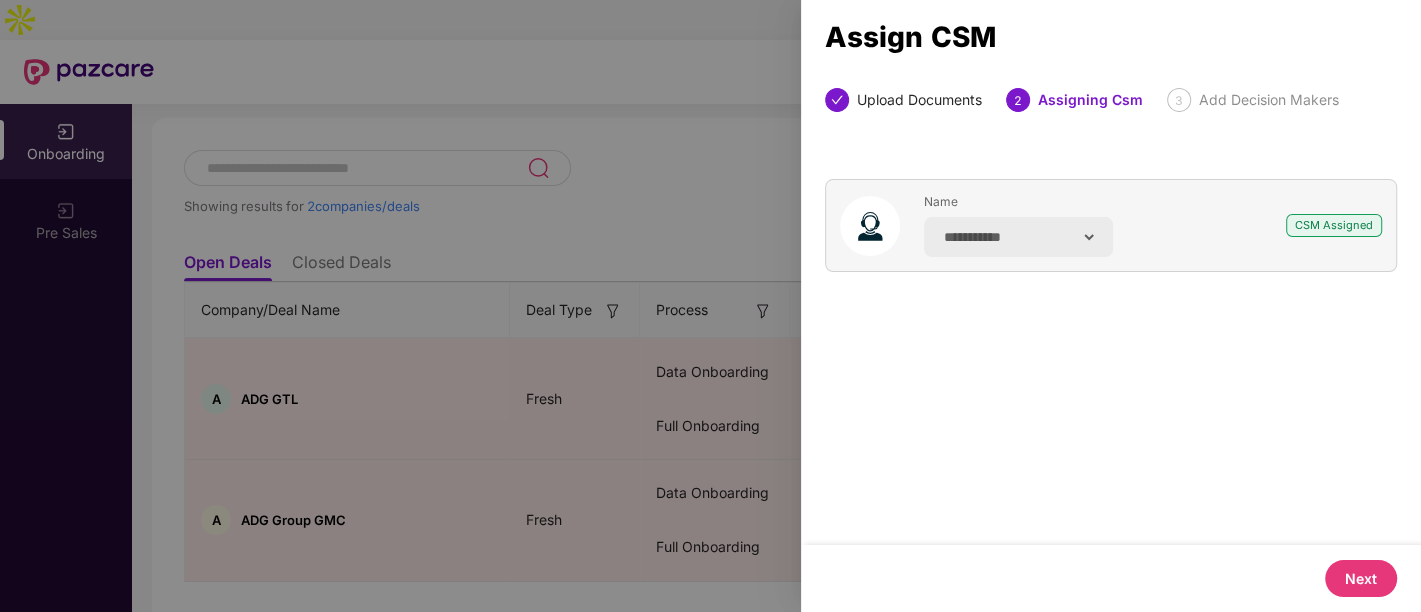scroll, scrollTop: 0, scrollLeft: 0, axis: both 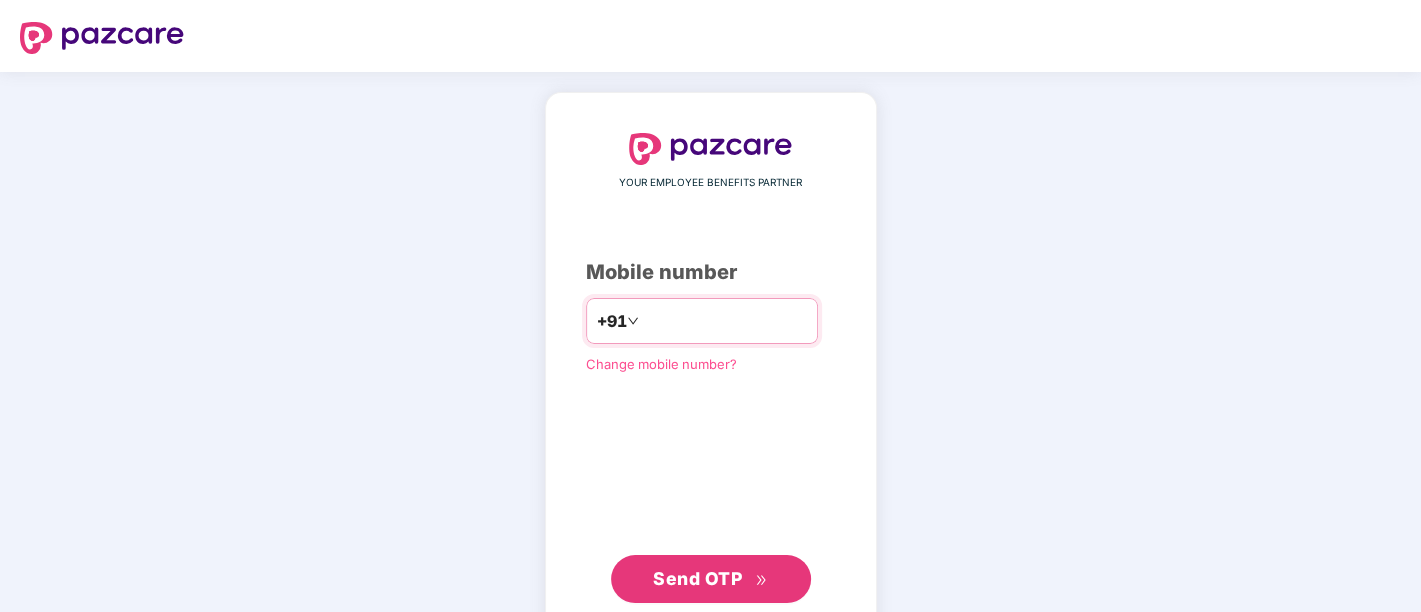 click at bounding box center (725, 321) 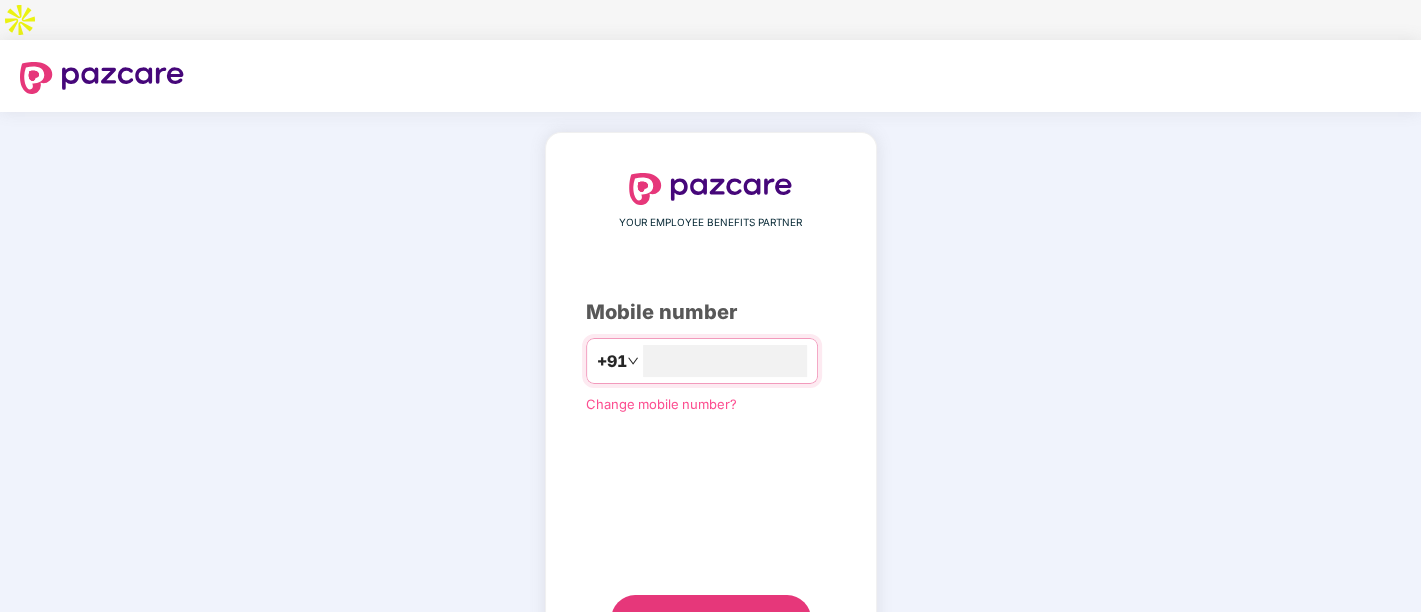 type on "**********" 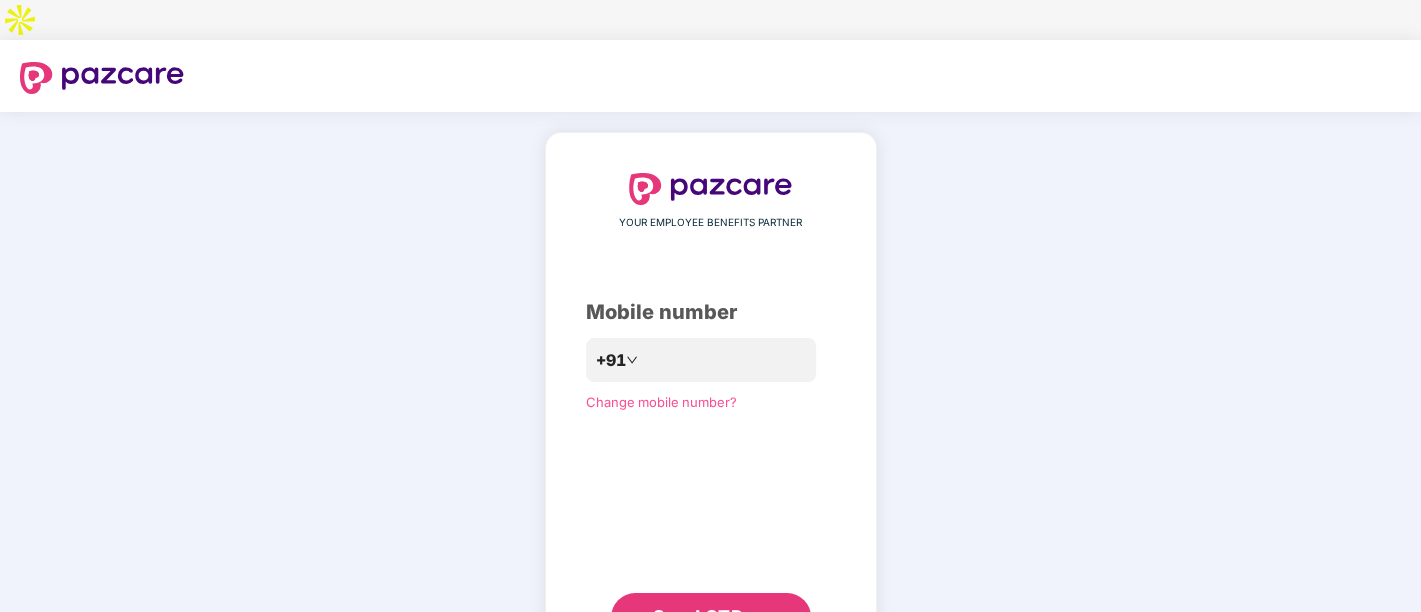 click on "Send OTP" at bounding box center (697, 616) 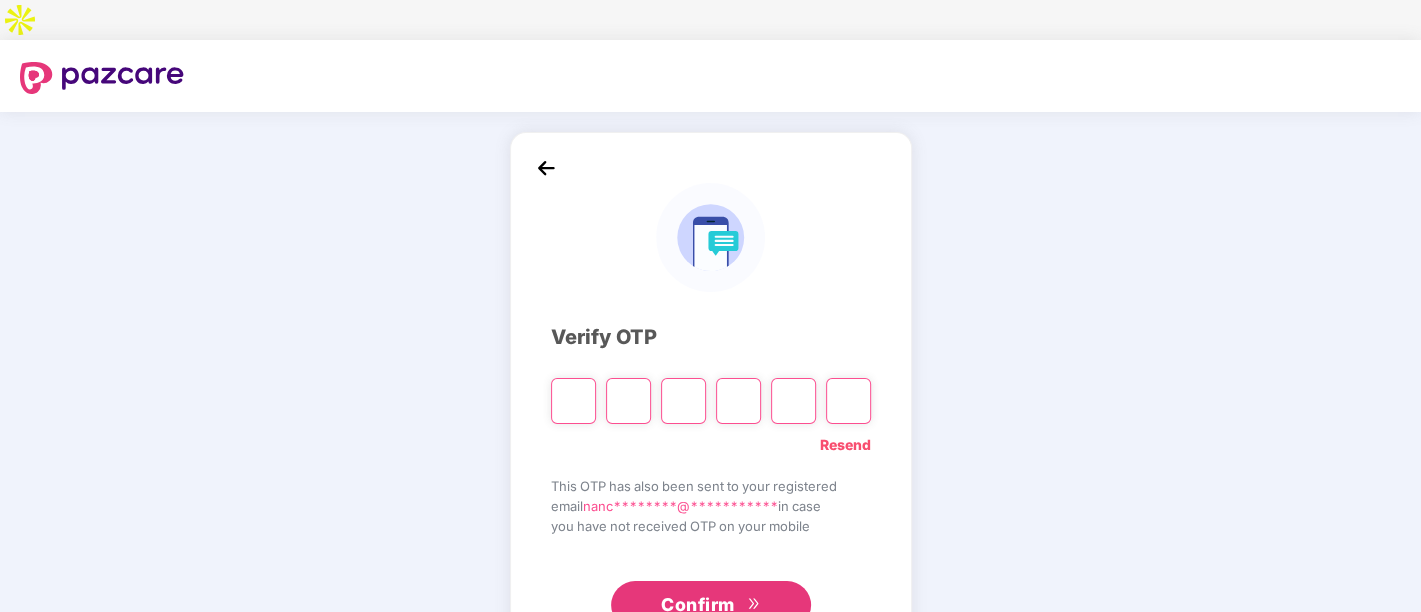 type on "*" 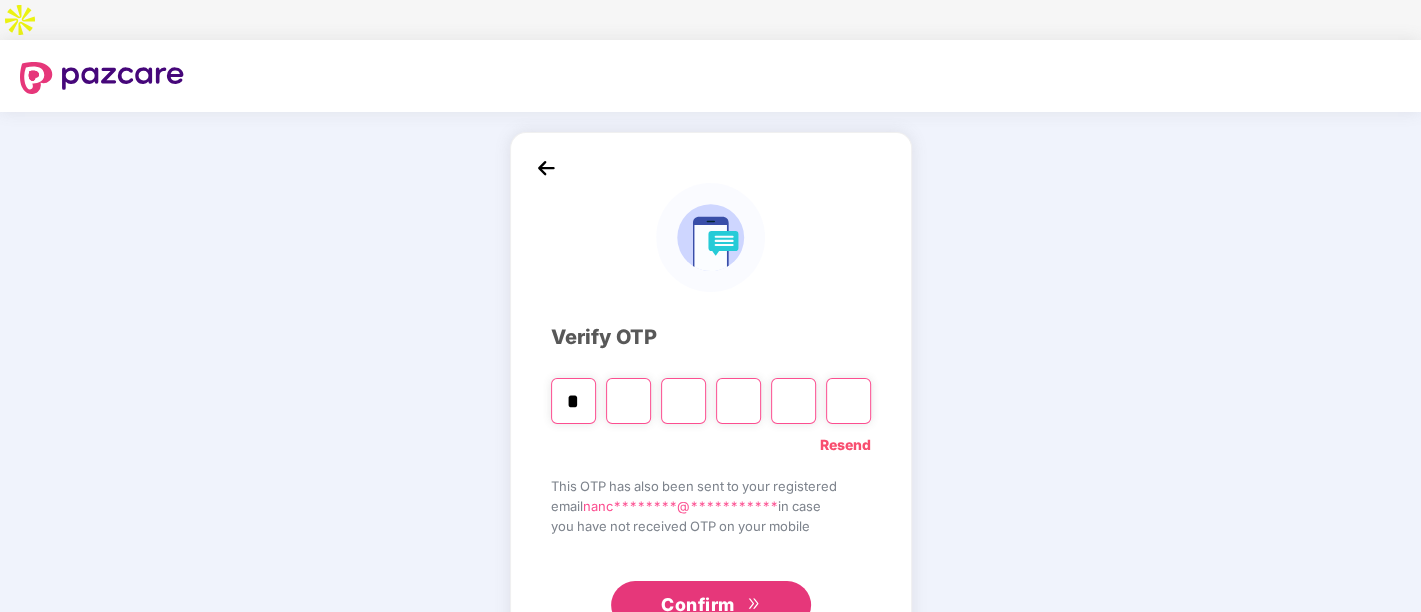 type on "*" 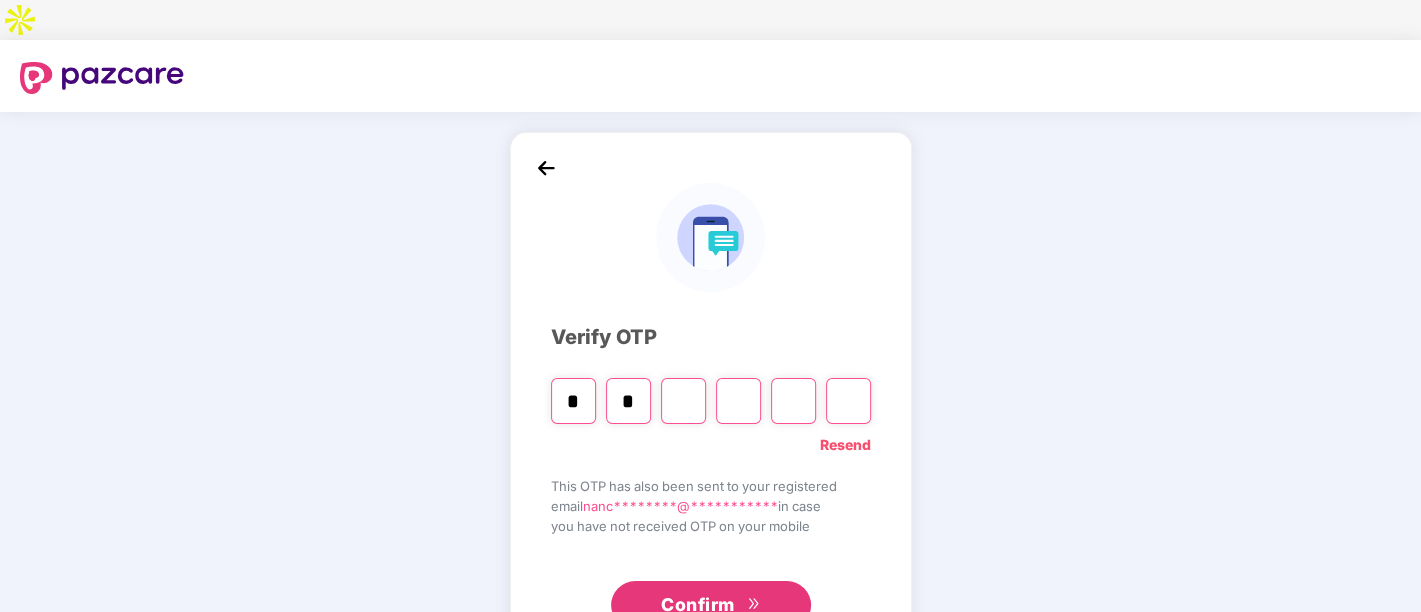 type on "*" 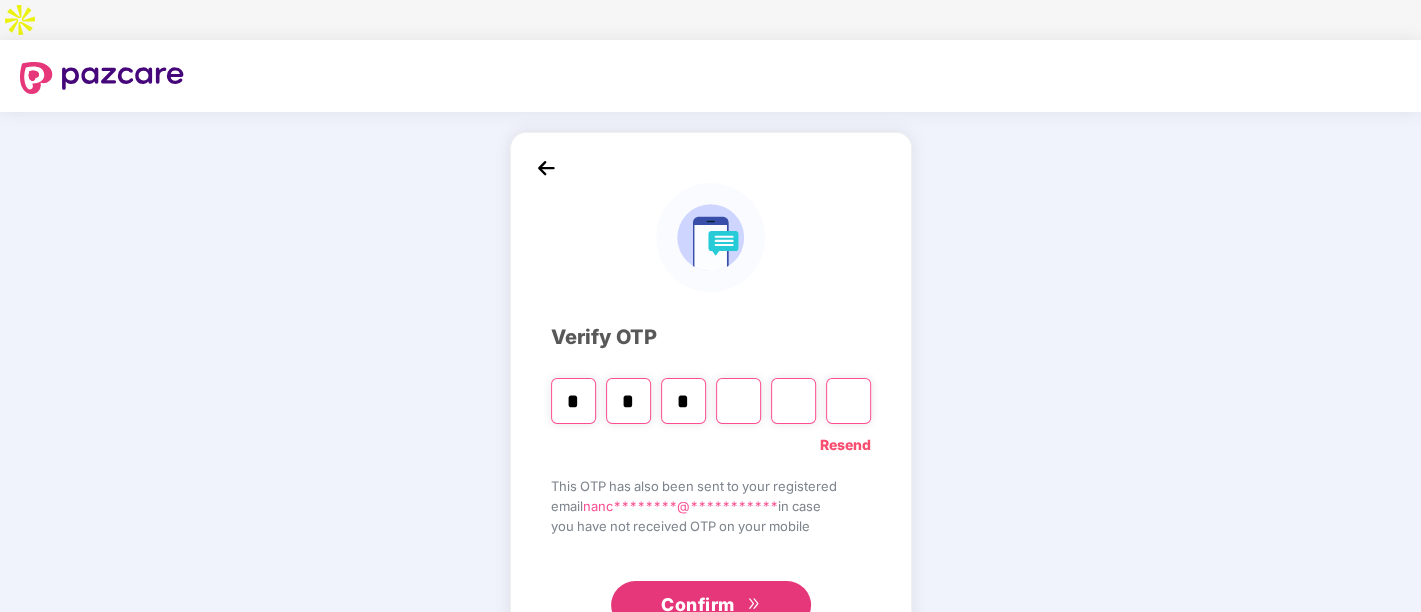 type on "*" 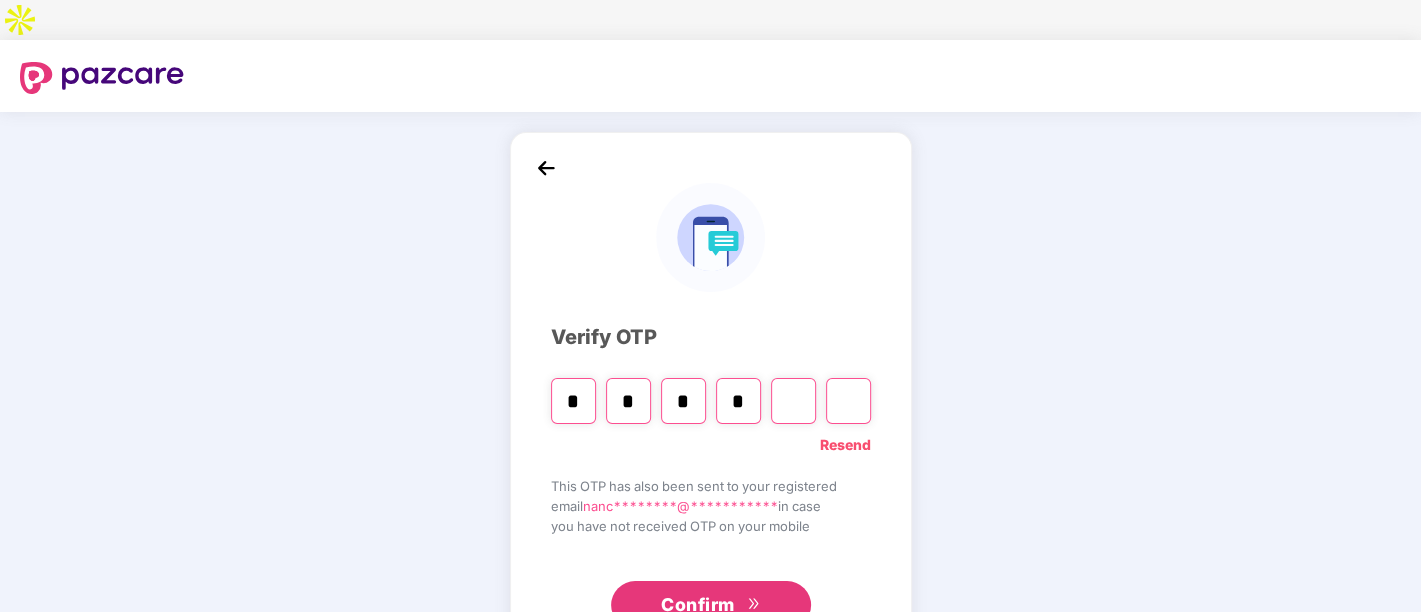 type on "*" 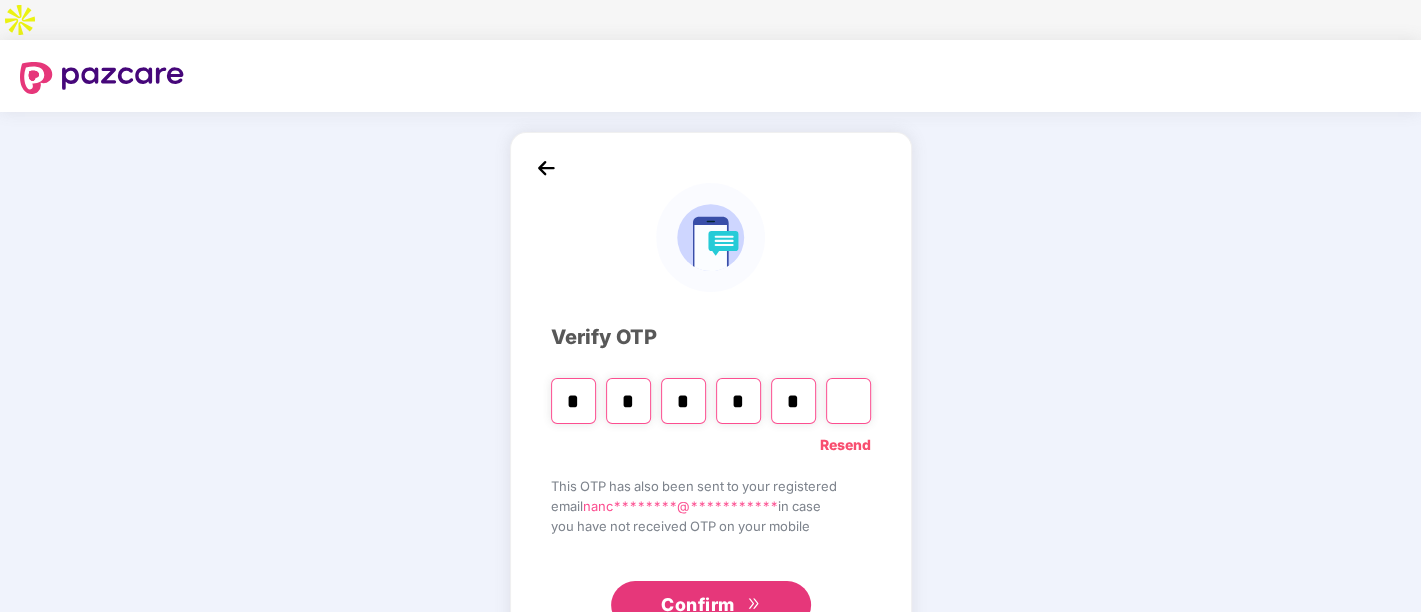 type on "*" 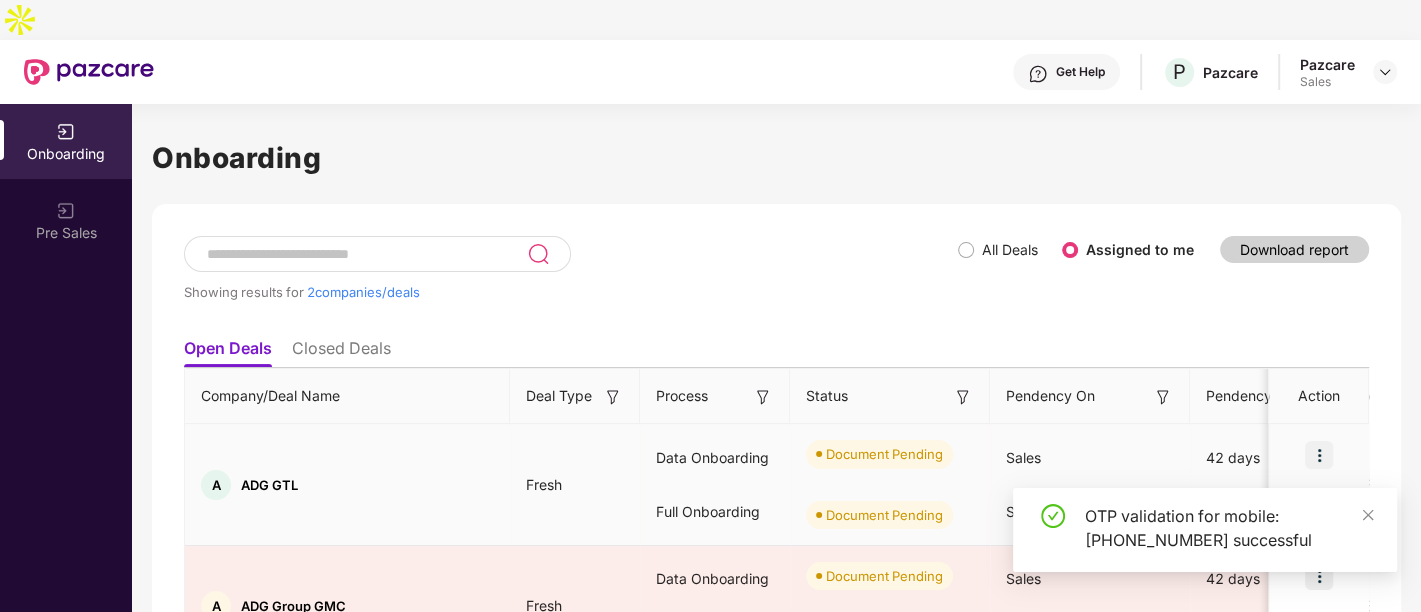 scroll, scrollTop: 86, scrollLeft: 0, axis: vertical 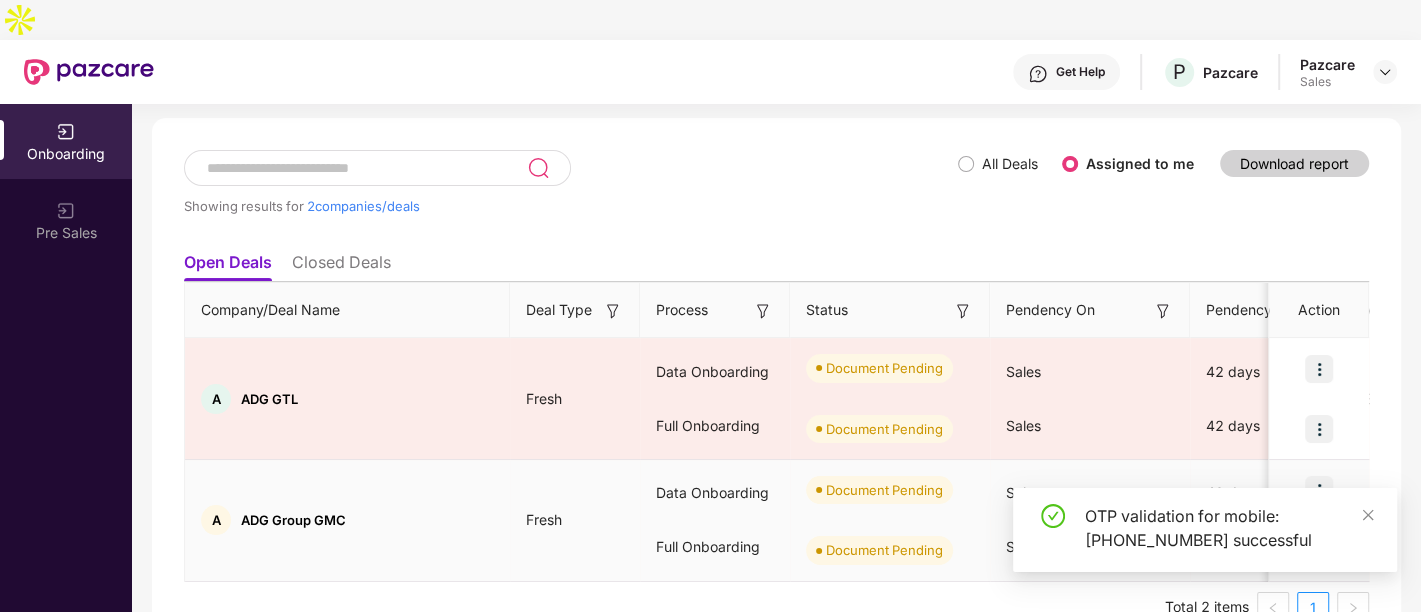 click at bounding box center (1319, 490) 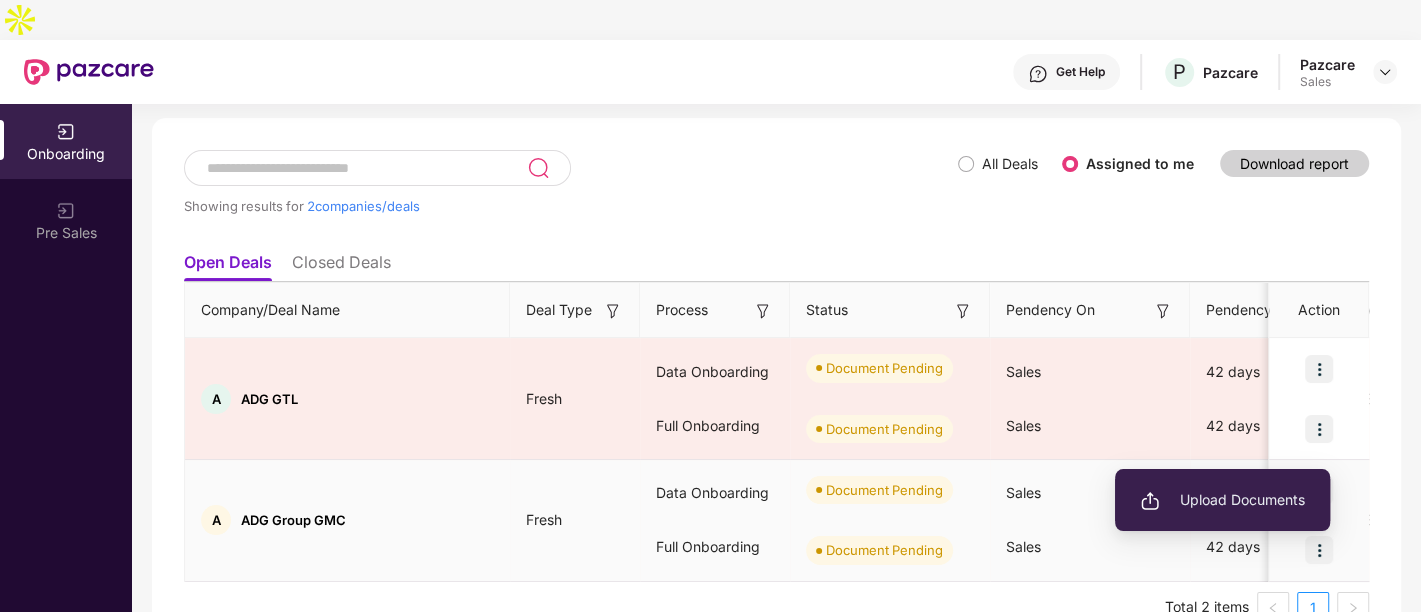 click on "Upload Documents" at bounding box center [1222, 500] 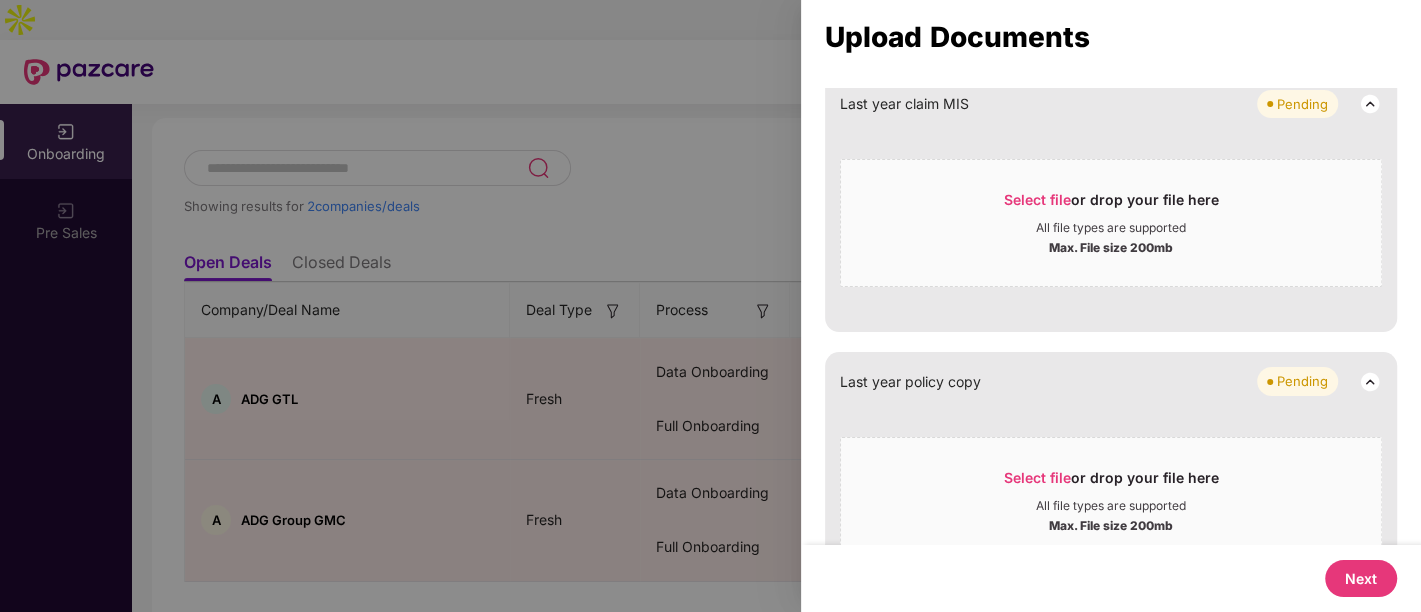 scroll, scrollTop: 1048, scrollLeft: 0, axis: vertical 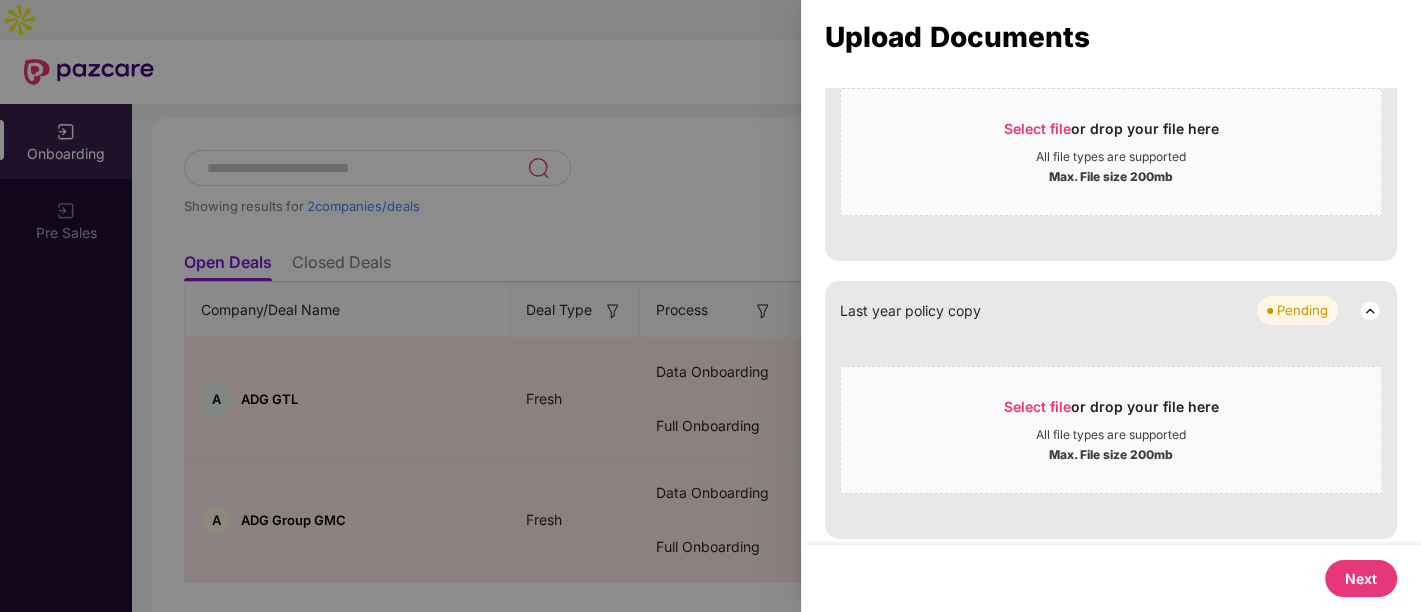 click on "Next" at bounding box center (1361, 578) 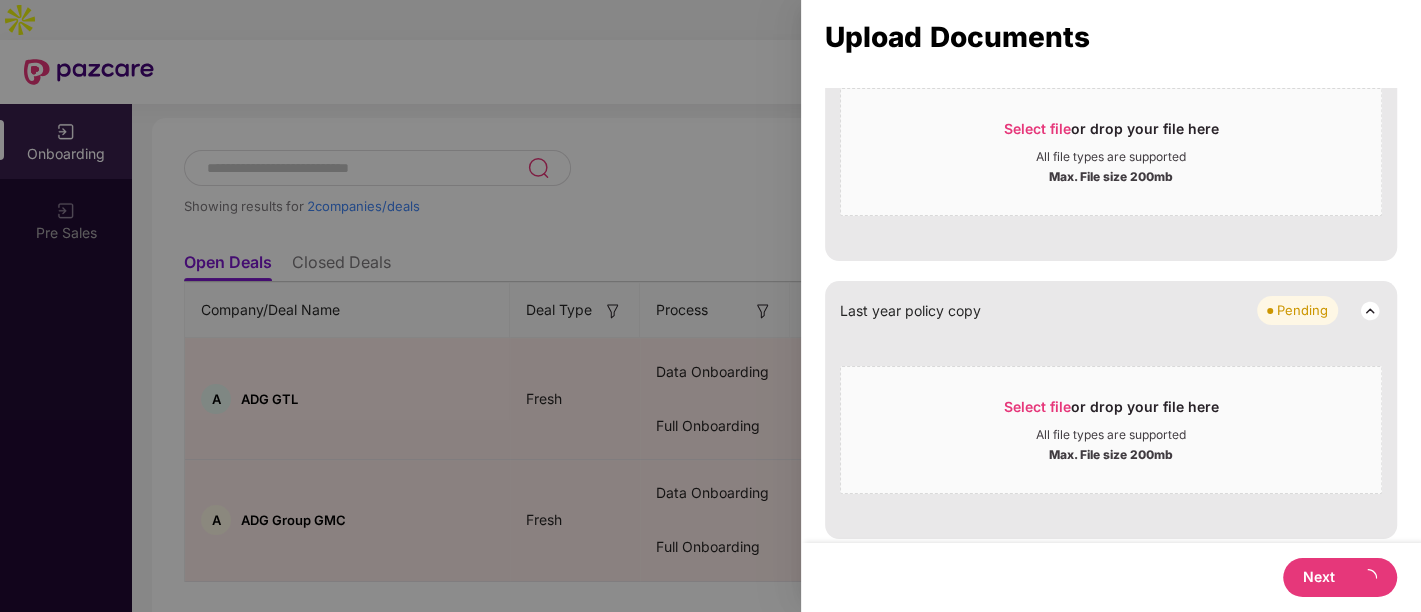 scroll, scrollTop: 0, scrollLeft: 0, axis: both 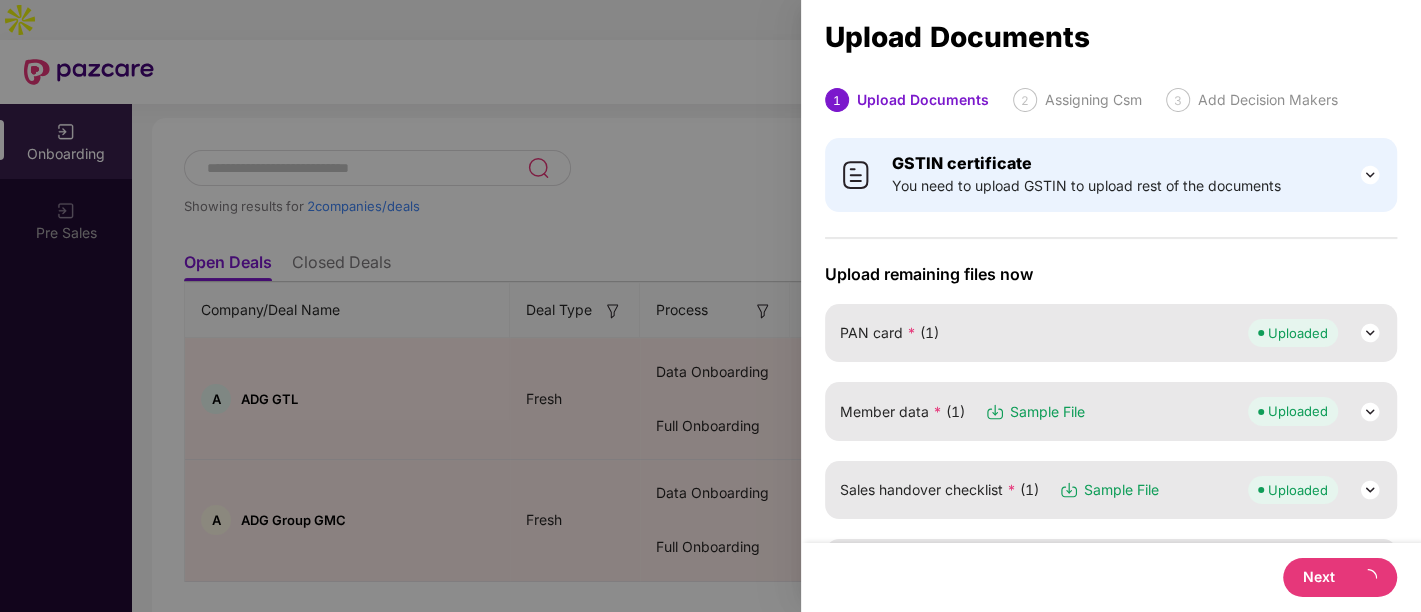 select on "**********" 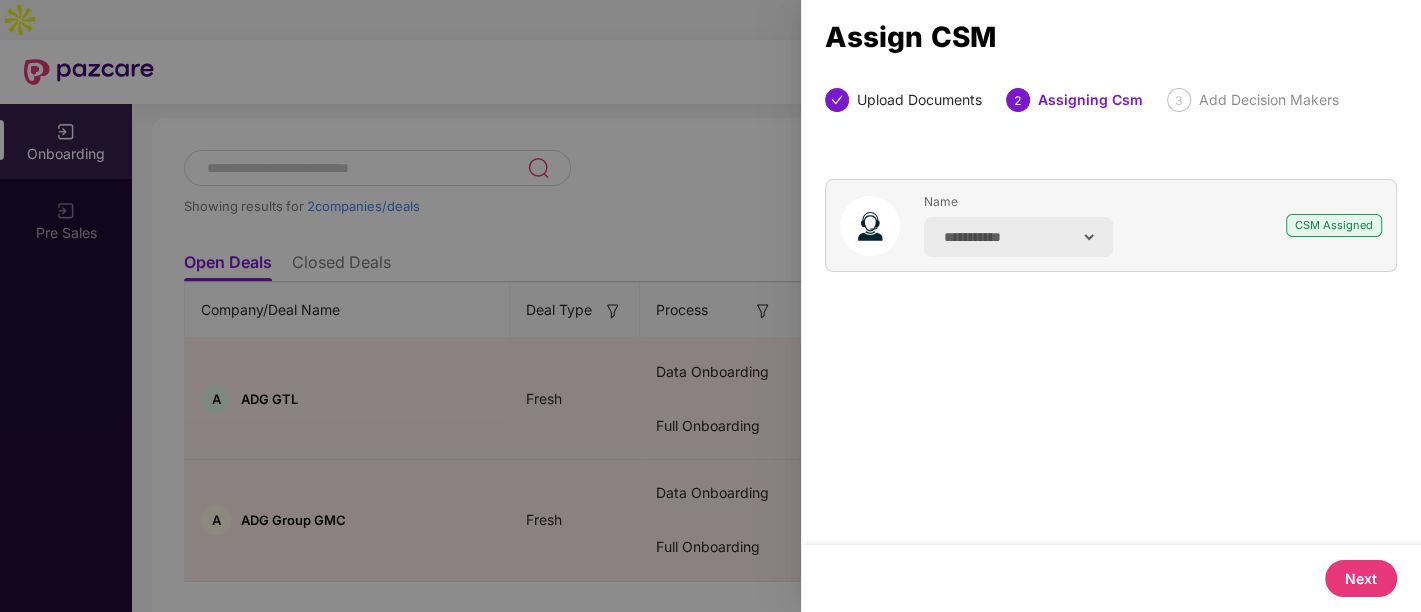 click on "Next" at bounding box center (1361, 578) 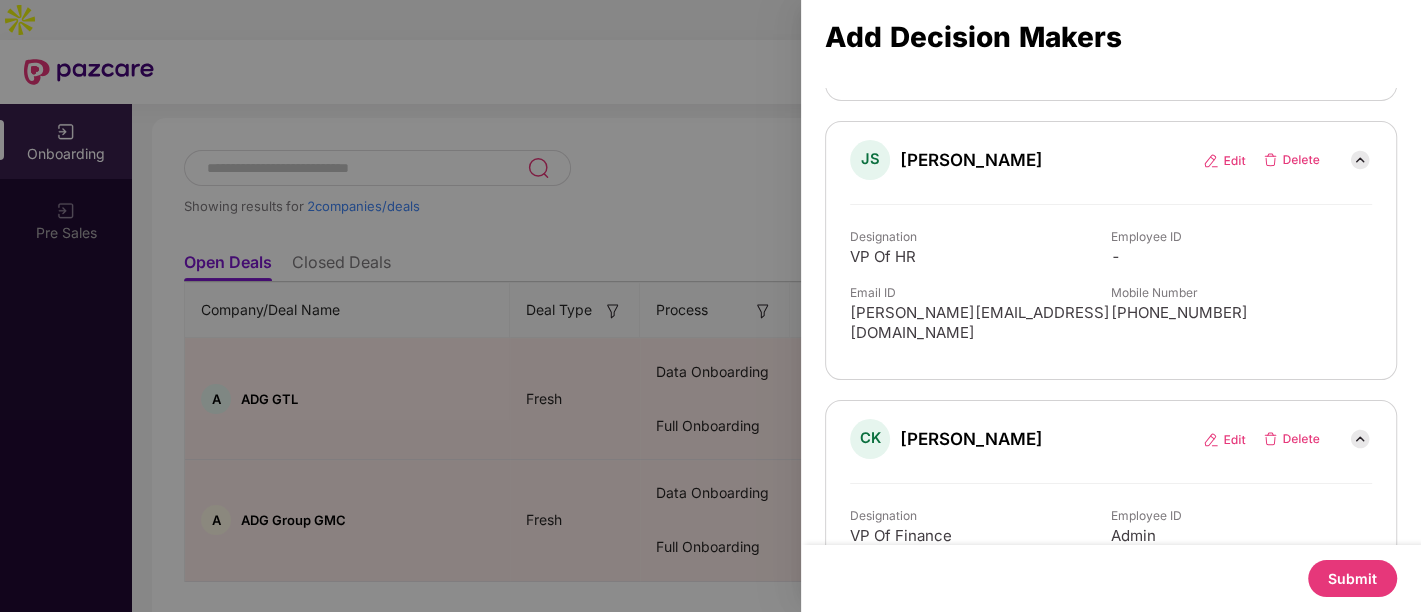 scroll, scrollTop: 465, scrollLeft: 0, axis: vertical 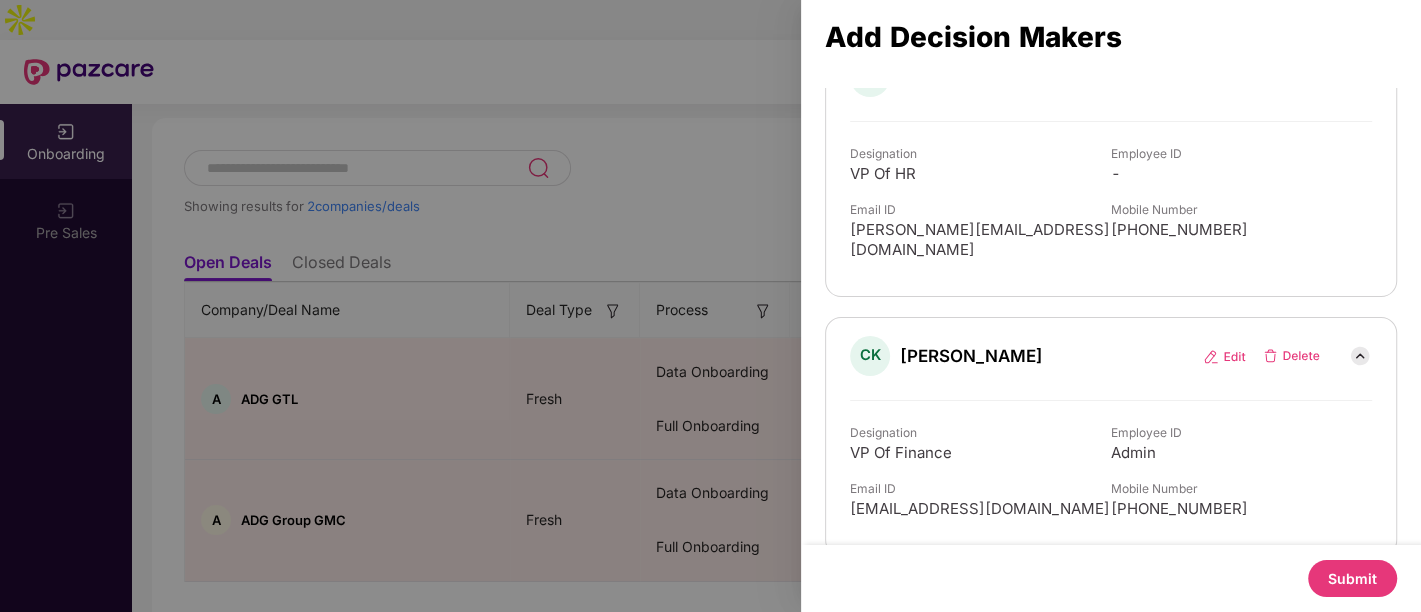 click on "Submit" at bounding box center [1352, 578] 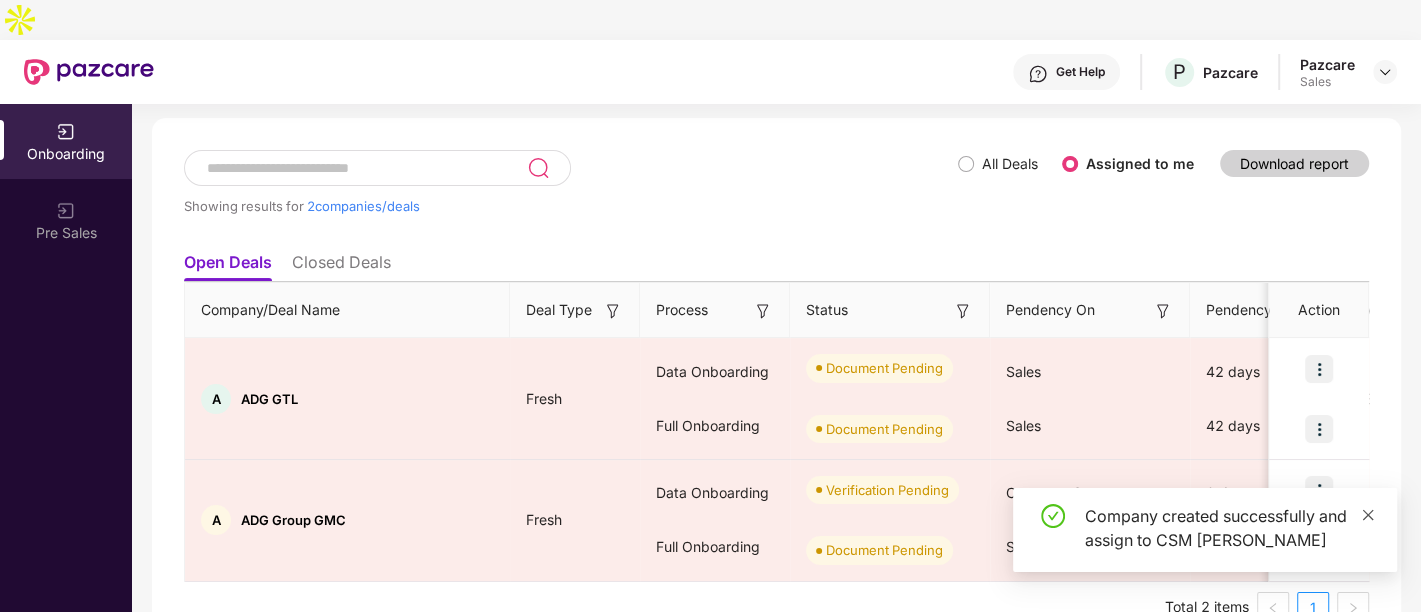 click 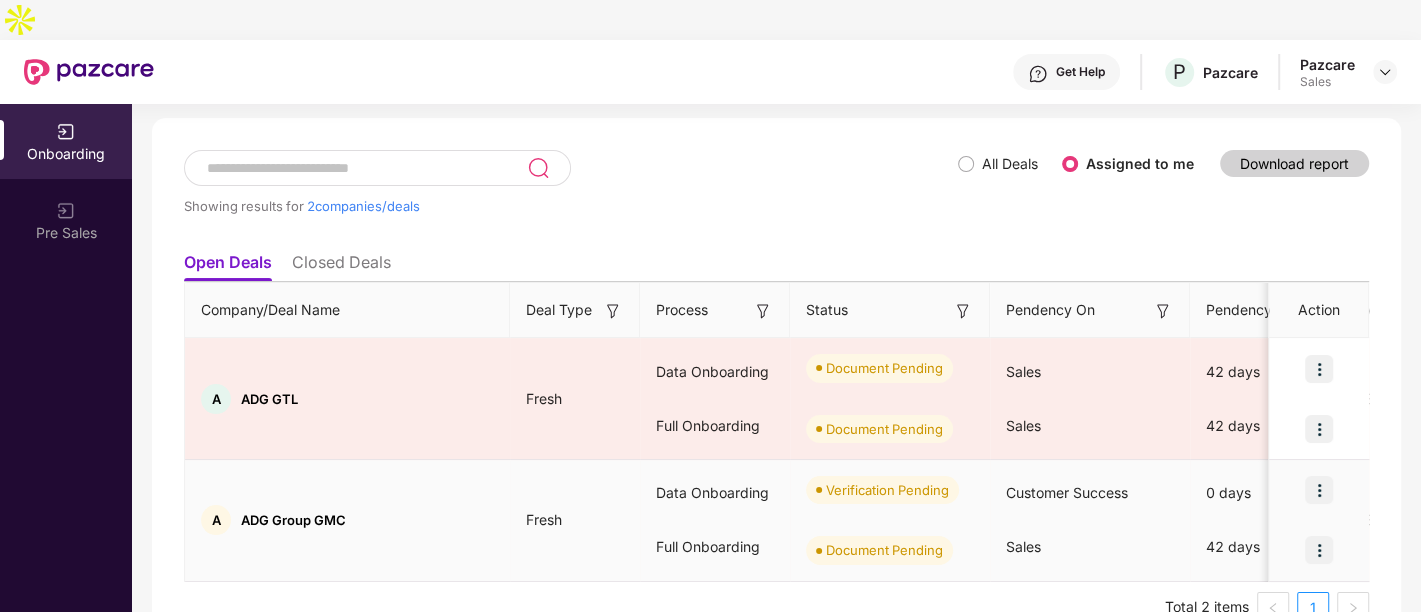 click at bounding box center (1319, 550) 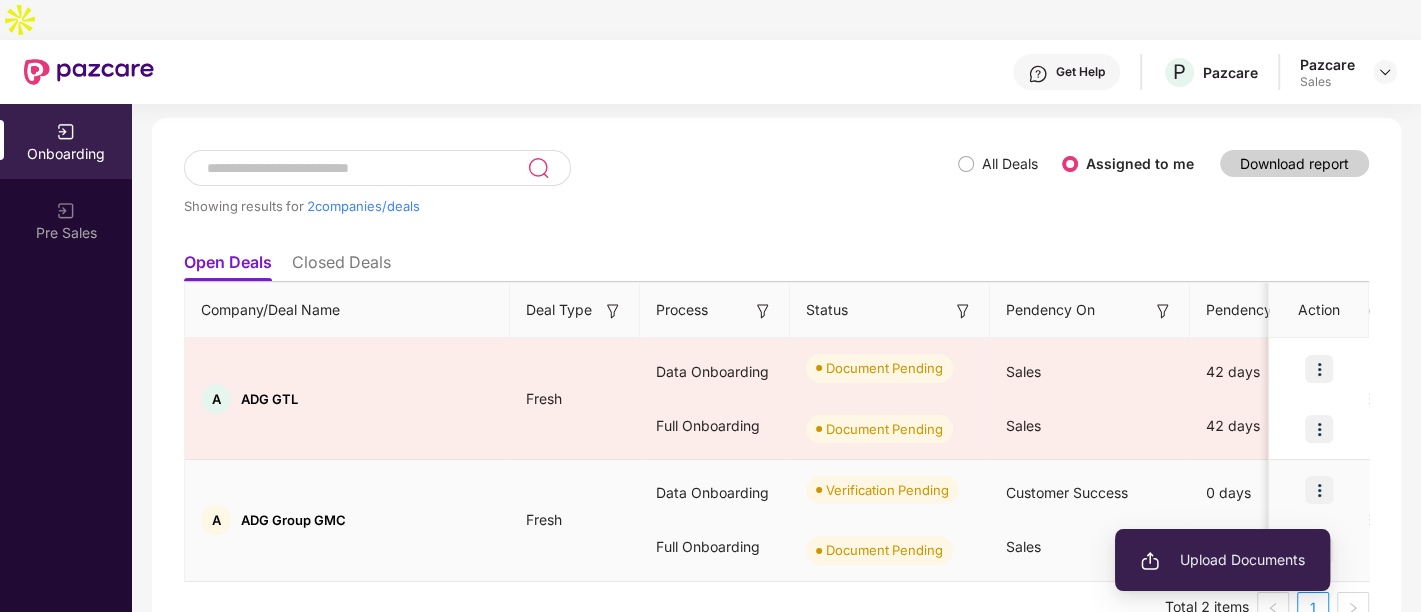 click on "Upload Documents" at bounding box center [1222, 560] 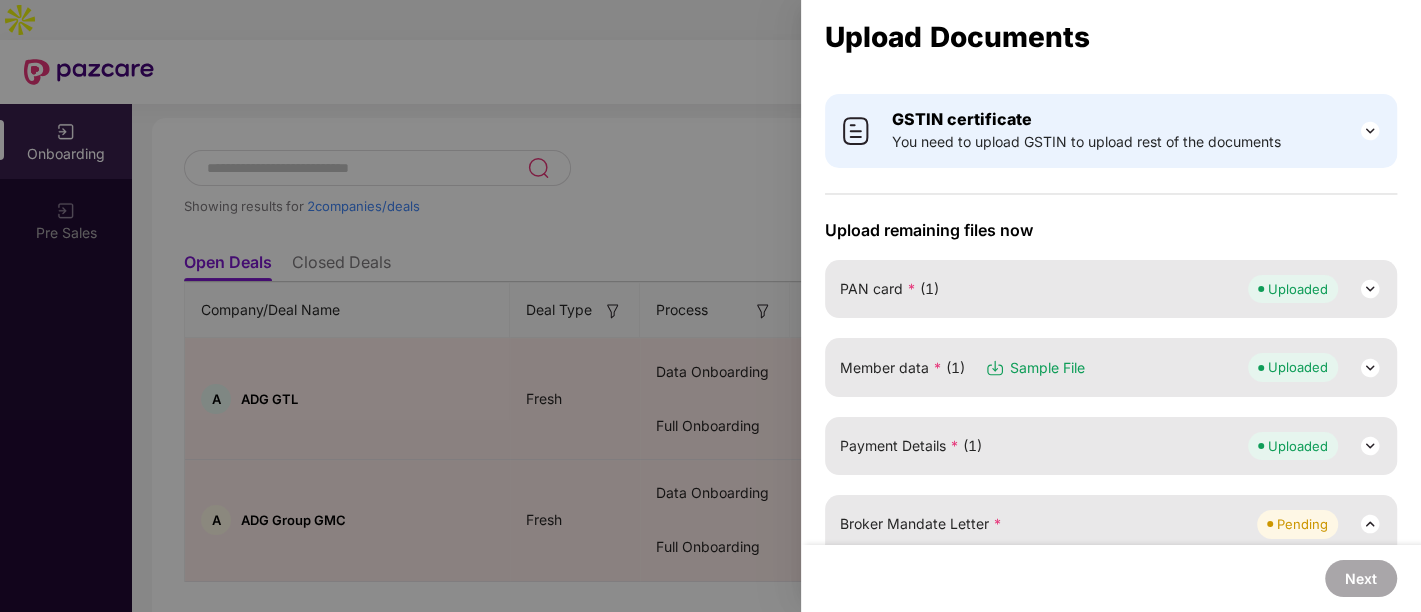 scroll, scrollTop: 0, scrollLeft: 0, axis: both 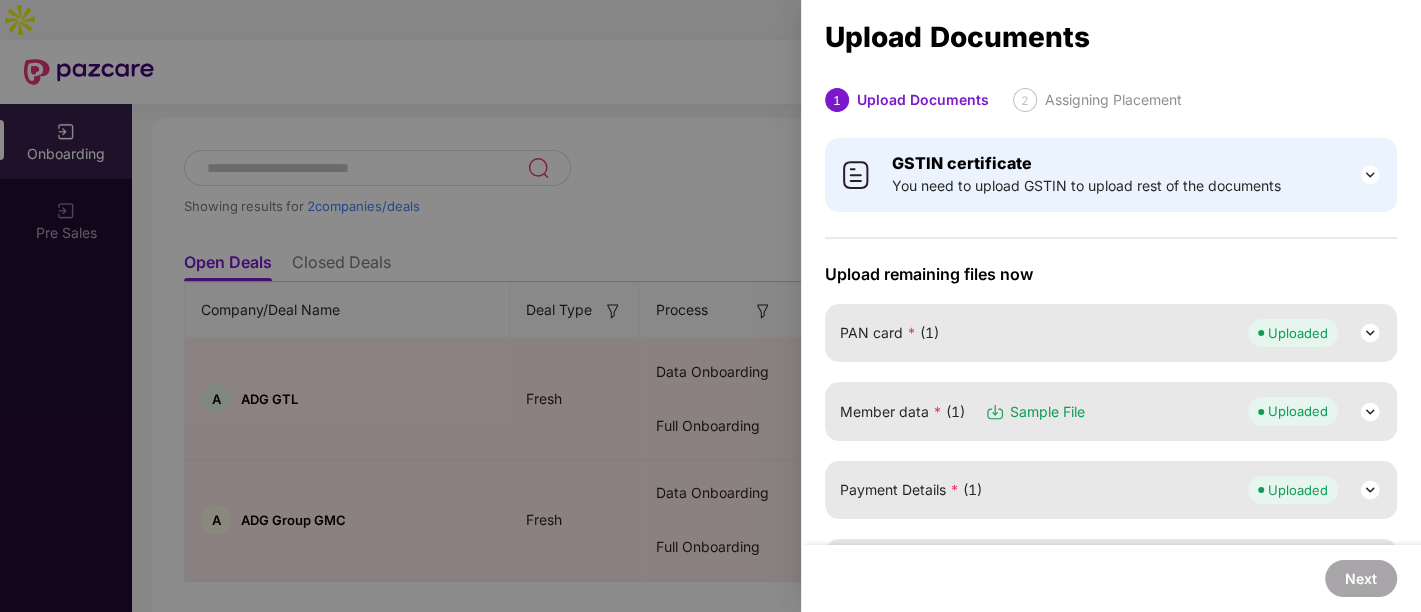 click at bounding box center (1370, 333) 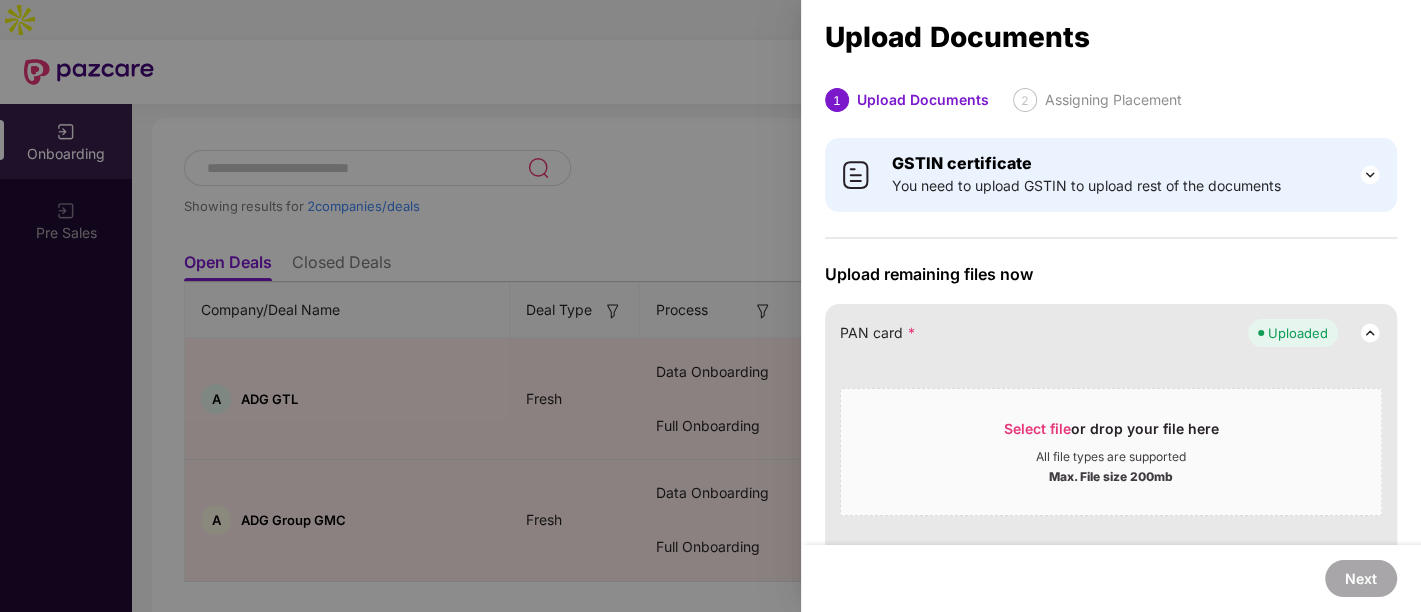click on "Upload remaining files now" at bounding box center [1111, 274] 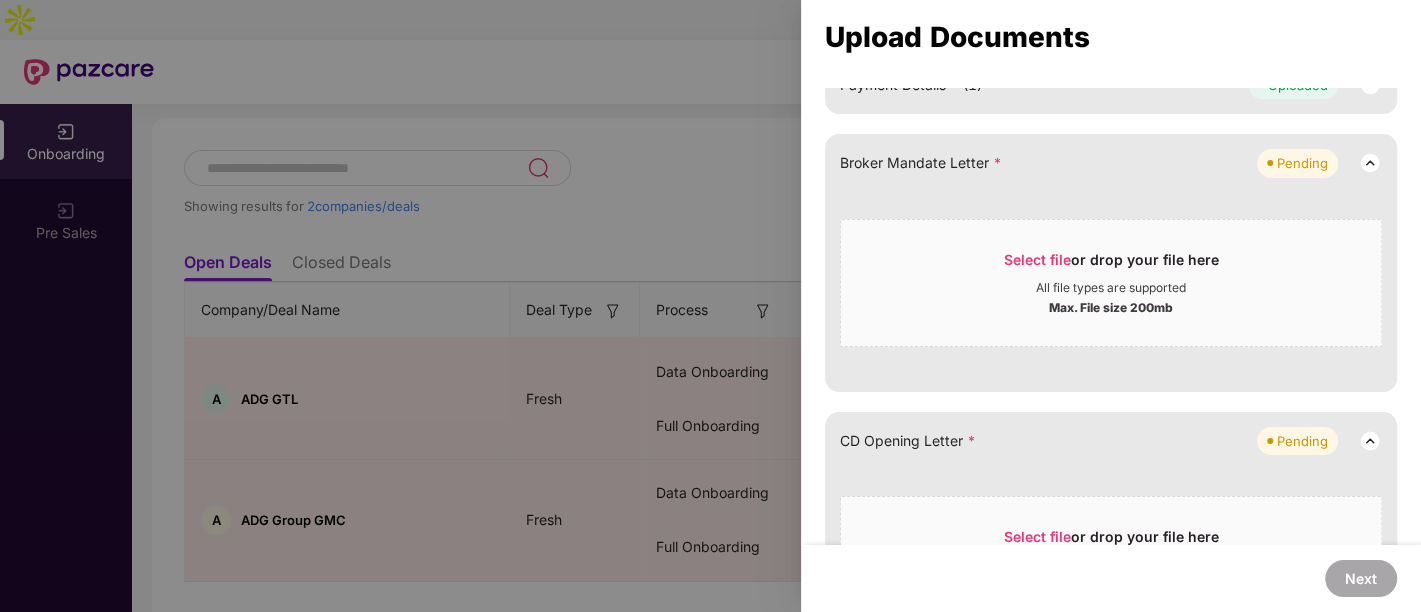 scroll, scrollTop: 948, scrollLeft: 0, axis: vertical 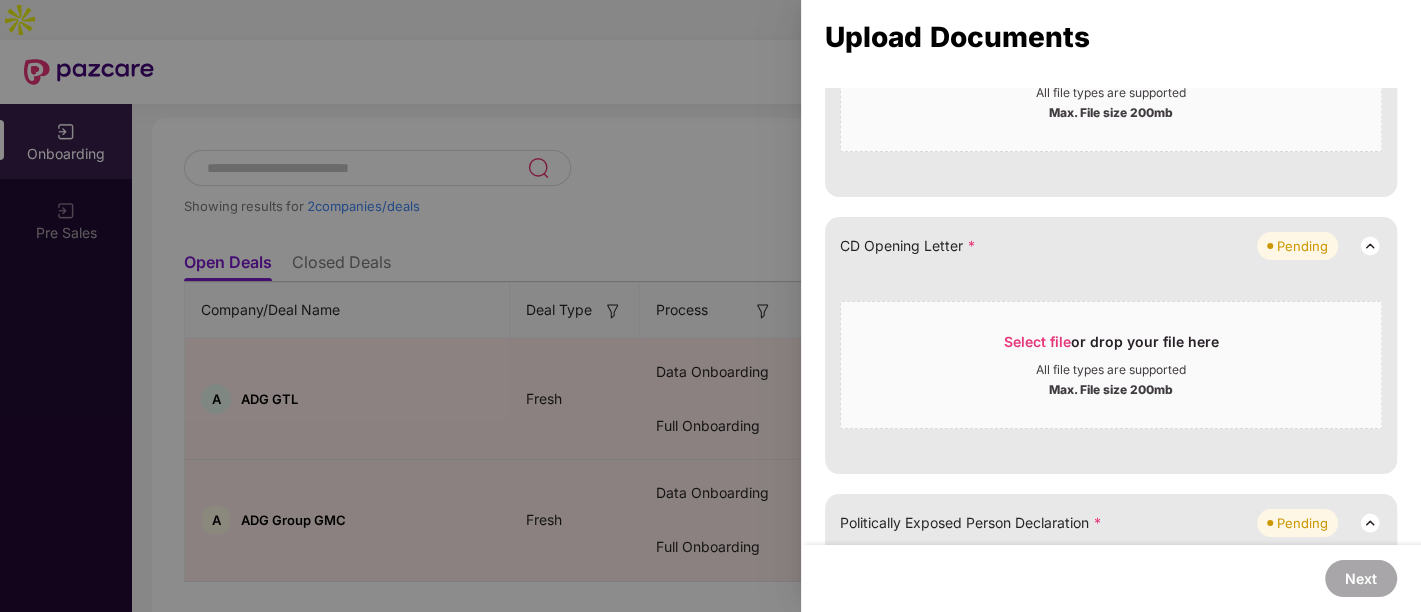 click on "Upload remaining files now PAN card   *   Uploaded Select file  or drop your file here All file types are supported Max. File size 200mb Uploaded files (1) All files uploaded successfully Pan card adg    | 100% Uploaded Member data   *   (1) Sample File Uploaded Payment Details   *   (1) Uploaded Broker Mandate Letter   *   Pending Select file  or drop your file here All file types are supported Max. File size 200mb CD Opening Letter   *   Pending Select file  or drop your file here All file types are supported Max. File size 200mb Politically Exposed Person Declaration   *   Pending Select file  or drop your file here All file types are supported Max. File size 200mb Cancelled Cheque   *   Pending Select file  or drop your file here All file types are supported Max. File size 200mb" at bounding box center (1111, 172) 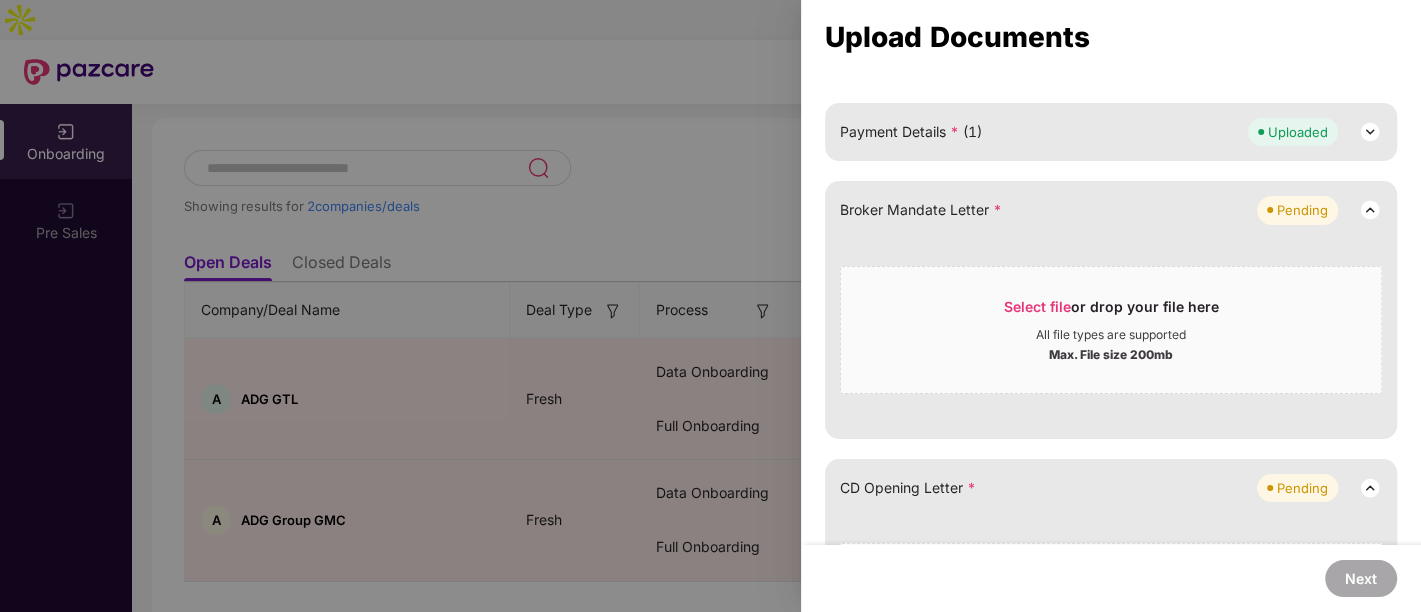 scroll, scrollTop: 688, scrollLeft: 0, axis: vertical 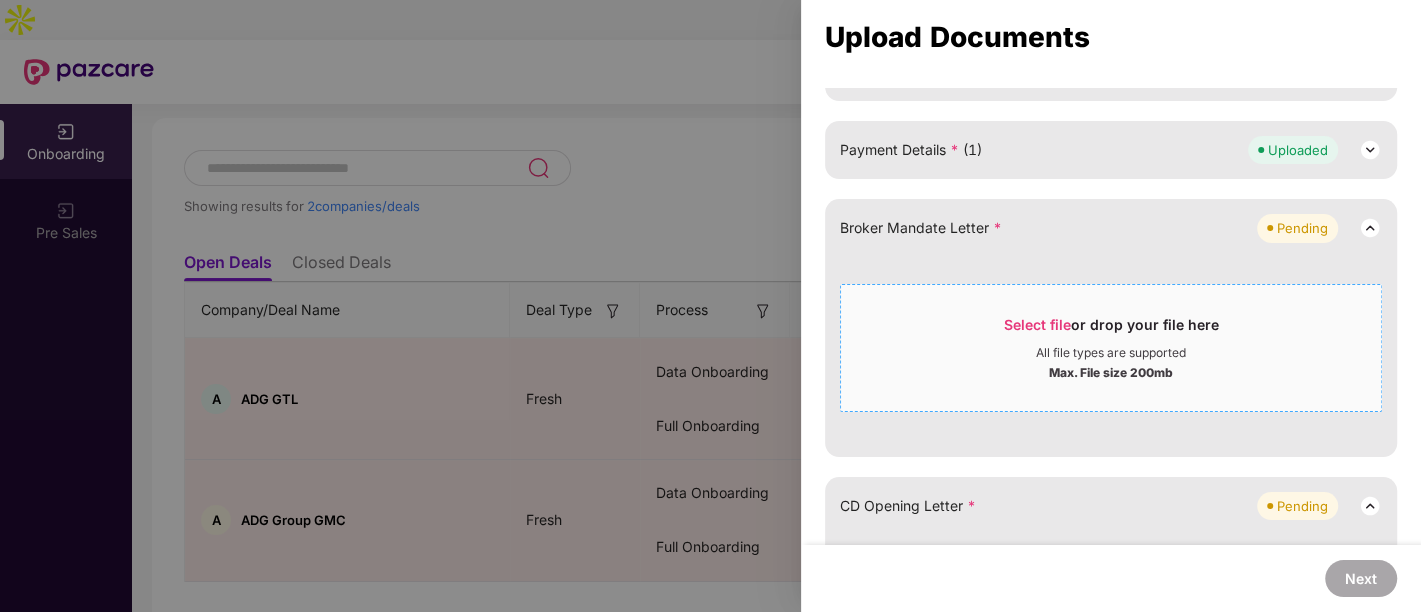 click on "Select file" at bounding box center (1037, 324) 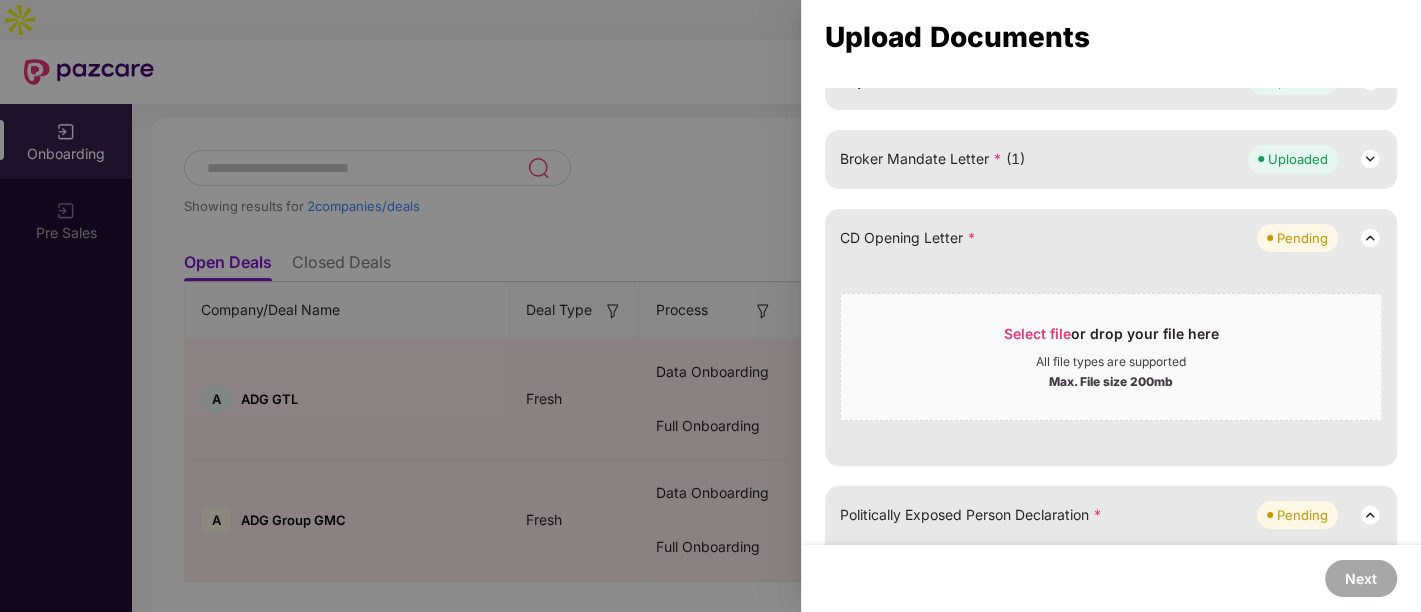 scroll, scrollTop: 752, scrollLeft: 0, axis: vertical 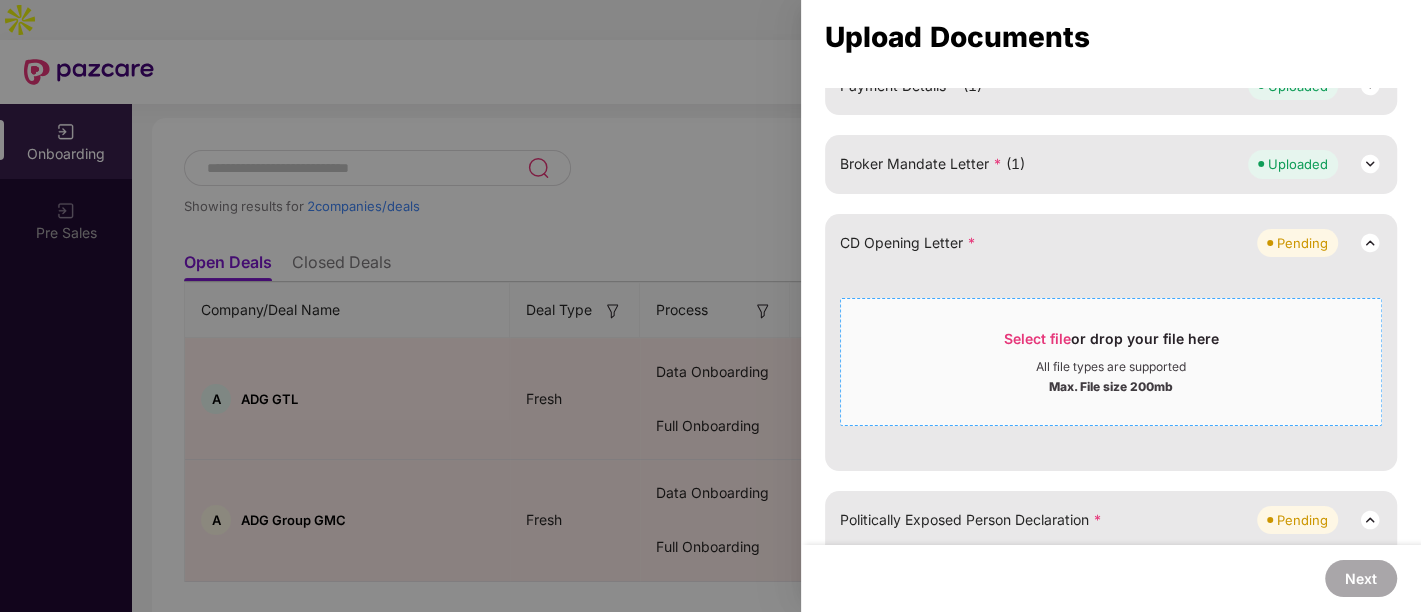 click on "Select file" at bounding box center (1037, 338) 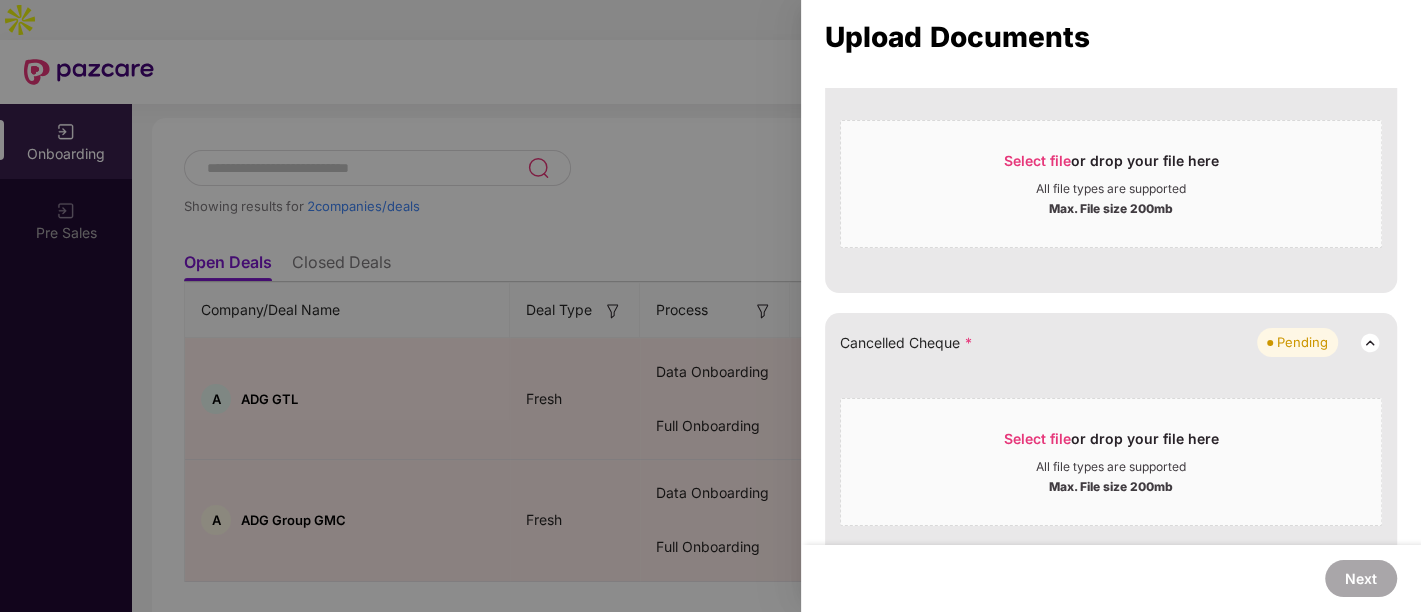 scroll, scrollTop: 941, scrollLeft: 0, axis: vertical 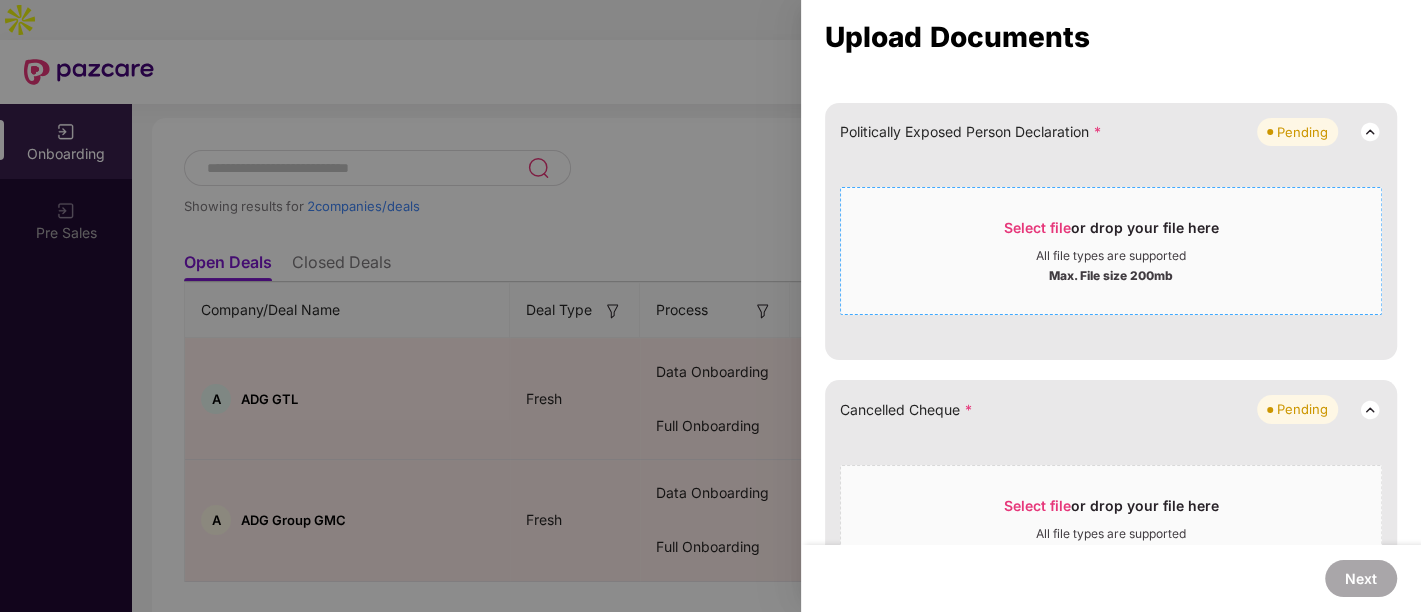 click on "Select file" at bounding box center [1037, 227] 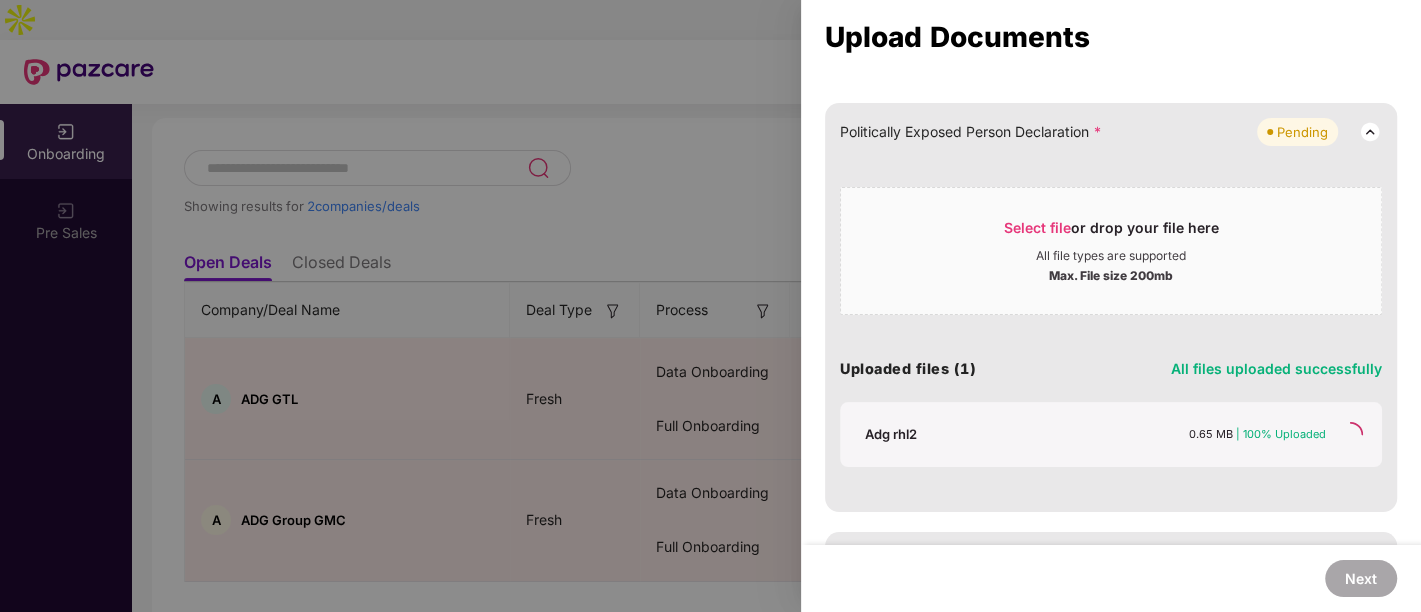 scroll, scrollTop: 842, scrollLeft: 0, axis: vertical 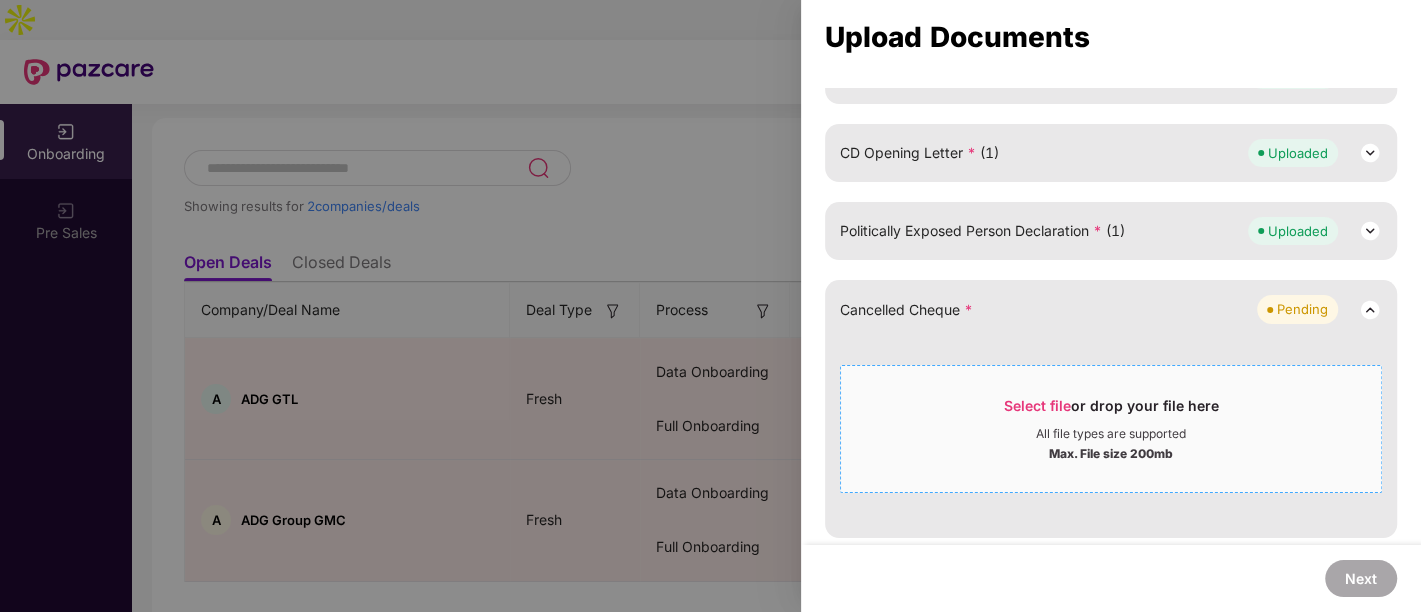 click on "Select file" at bounding box center (1037, 405) 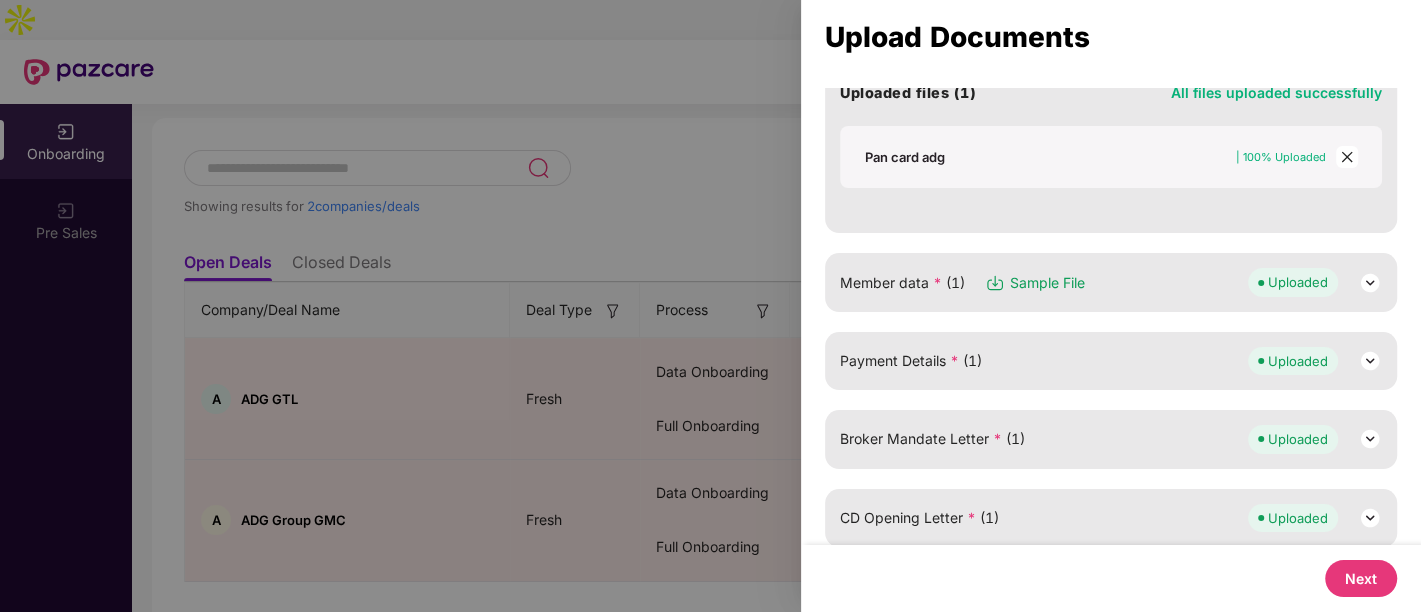 scroll, scrollTop: 644, scrollLeft: 0, axis: vertical 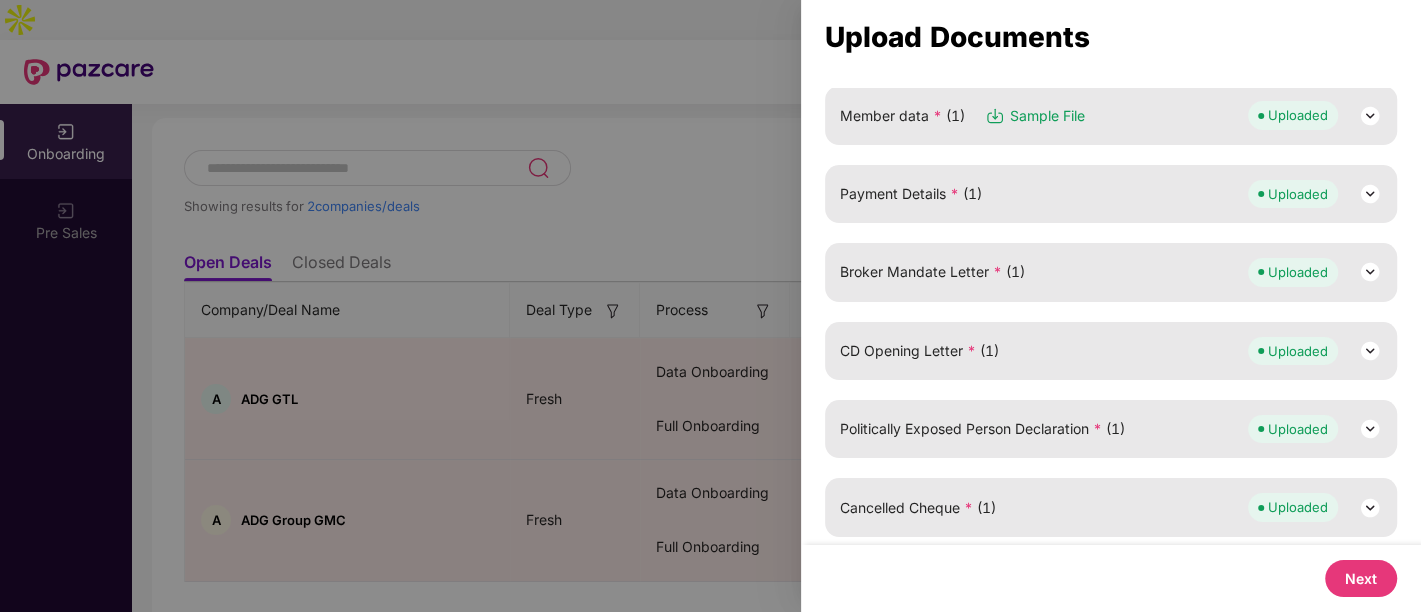 click on "Next" at bounding box center [1361, 578] 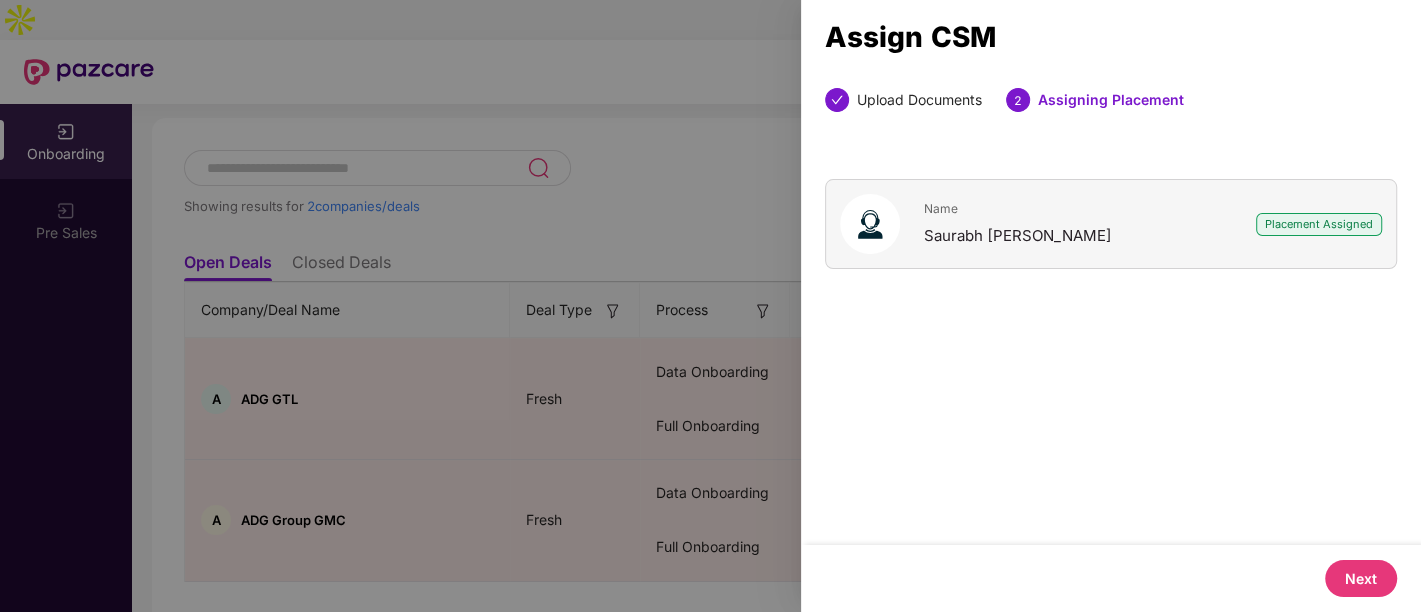 scroll, scrollTop: 0, scrollLeft: 0, axis: both 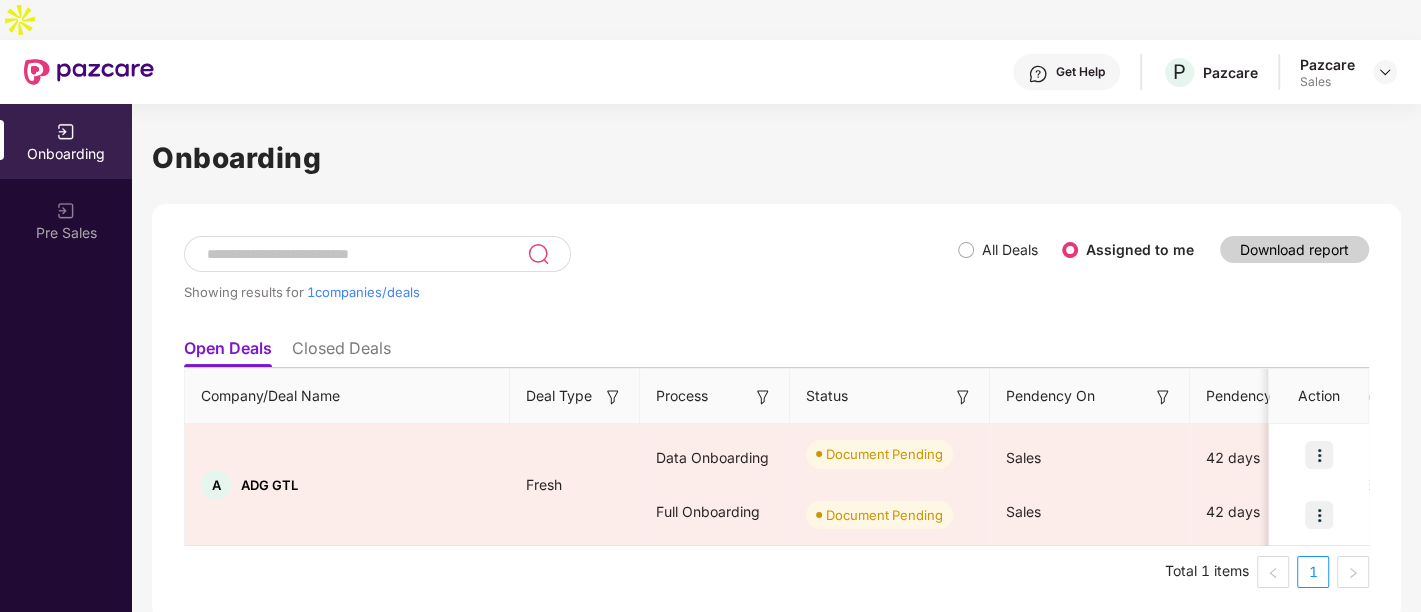 click on "Showing results for   1  companies/deals" at bounding box center (571, 282) 